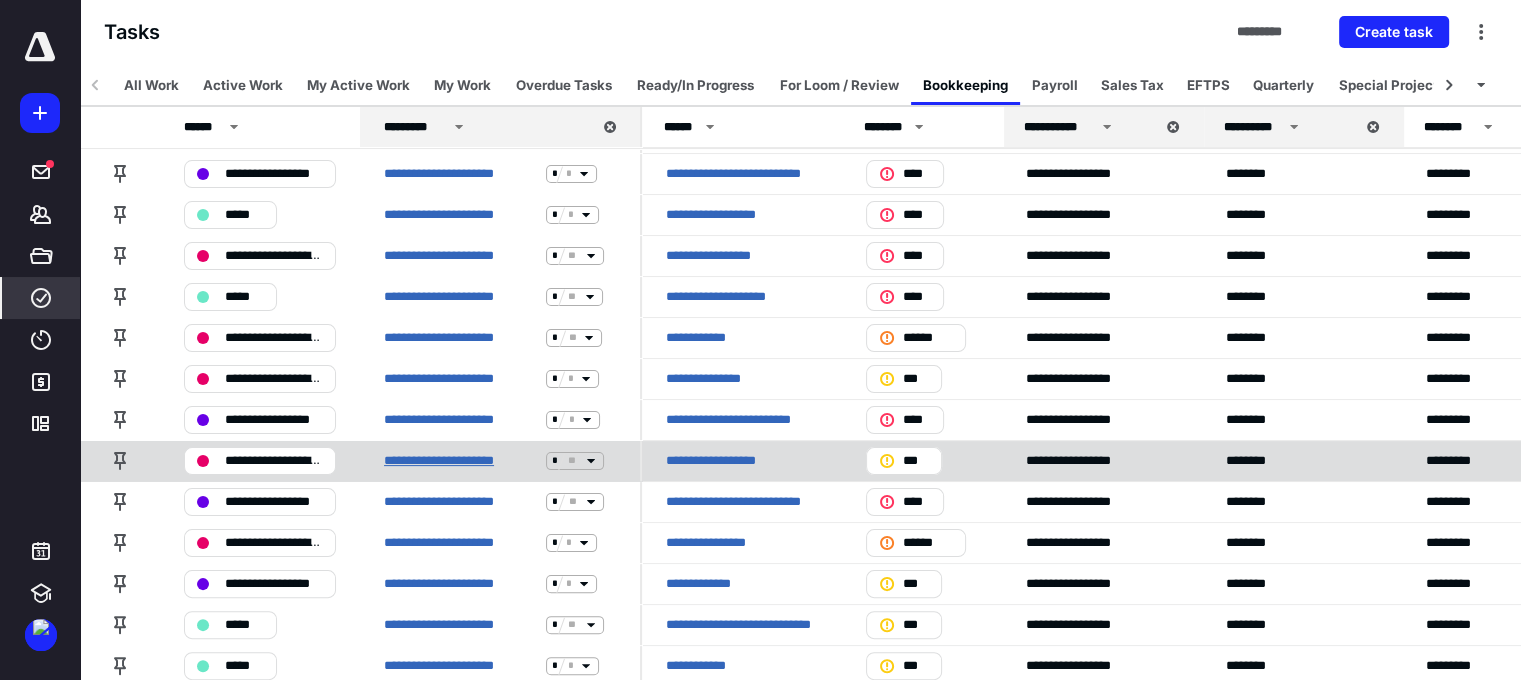 scroll, scrollTop: 500, scrollLeft: 0, axis: vertical 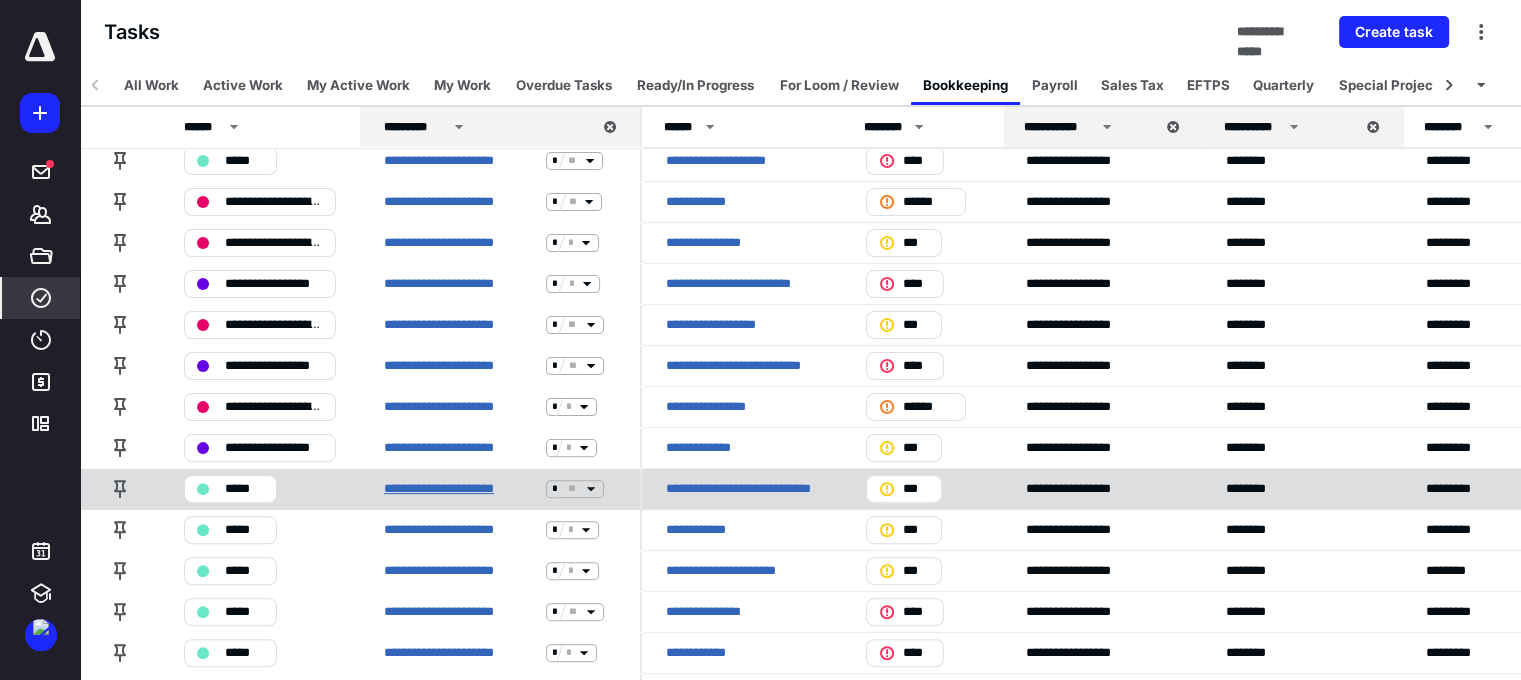 click on "**********" at bounding box center (461, 489) 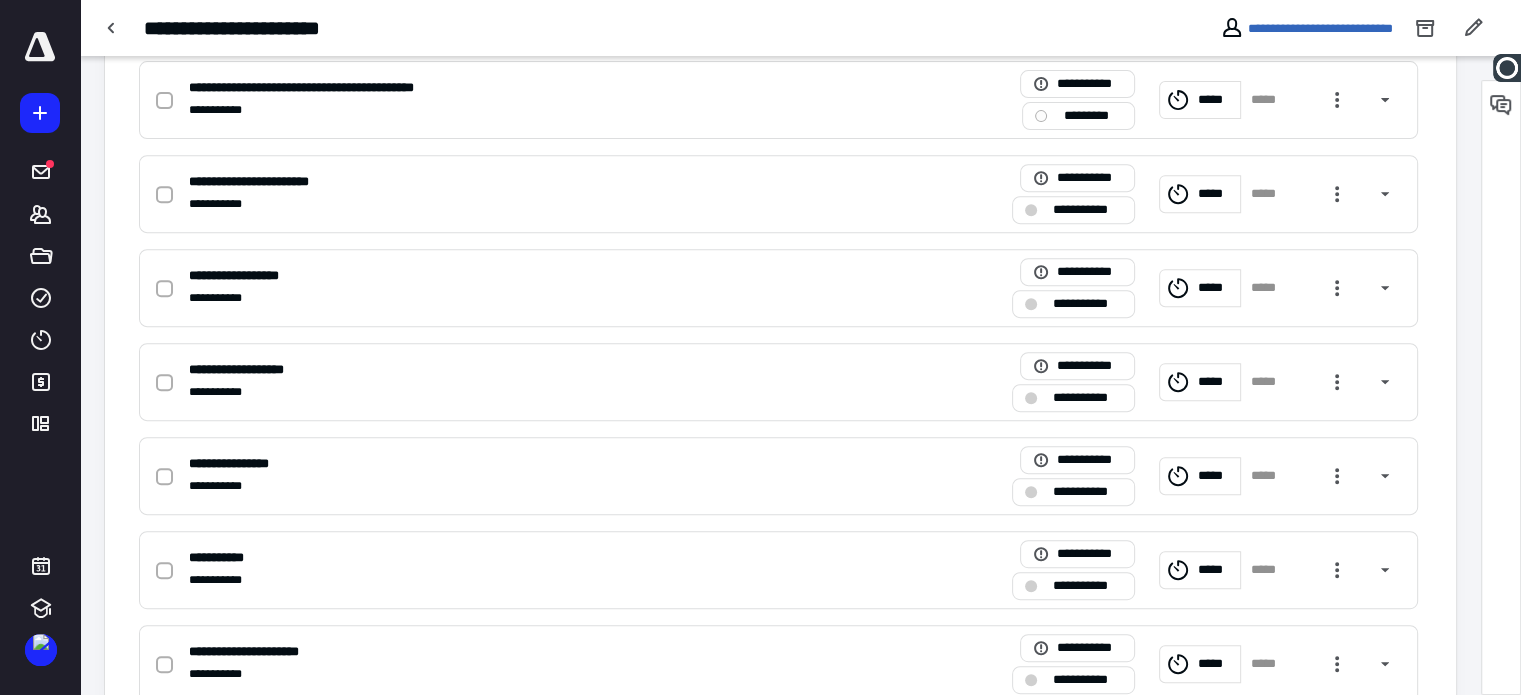 scroll, scrollTop: 800, scrollLeft: 0, axis: vertical 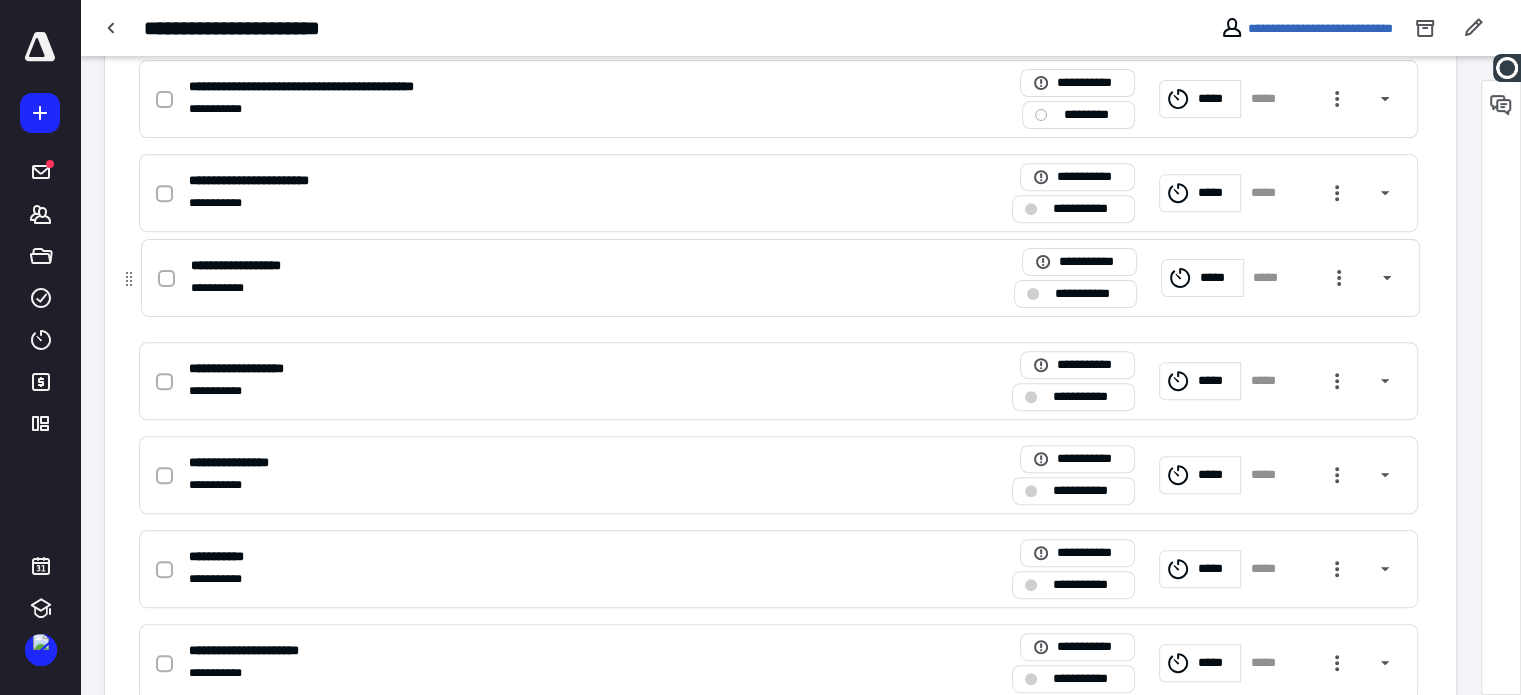 drag, startPoint x: 129, startPoint y: 299, endPoint x: 130, endPoint y: 282, distance: 17.029387 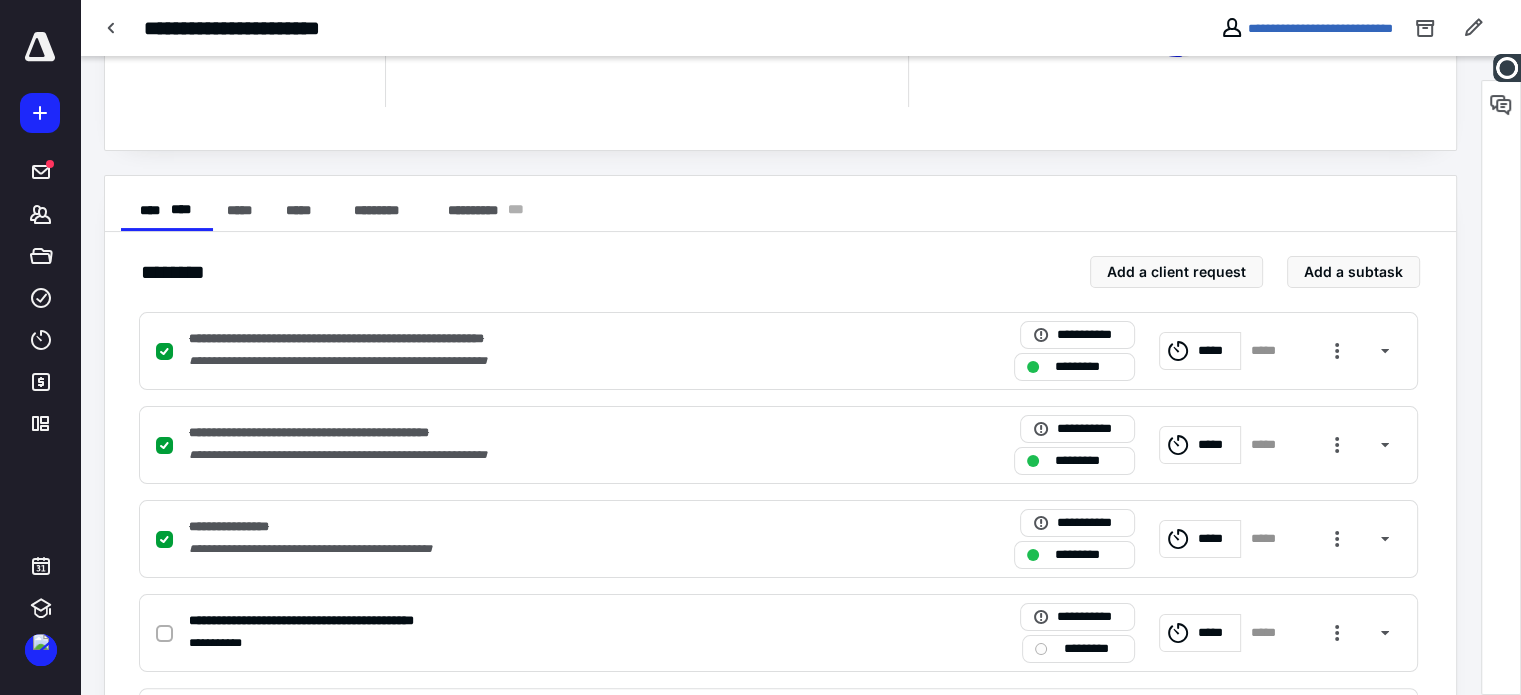 scroll, scrollTop: 255, scrollLeft: 0, axis: vertical 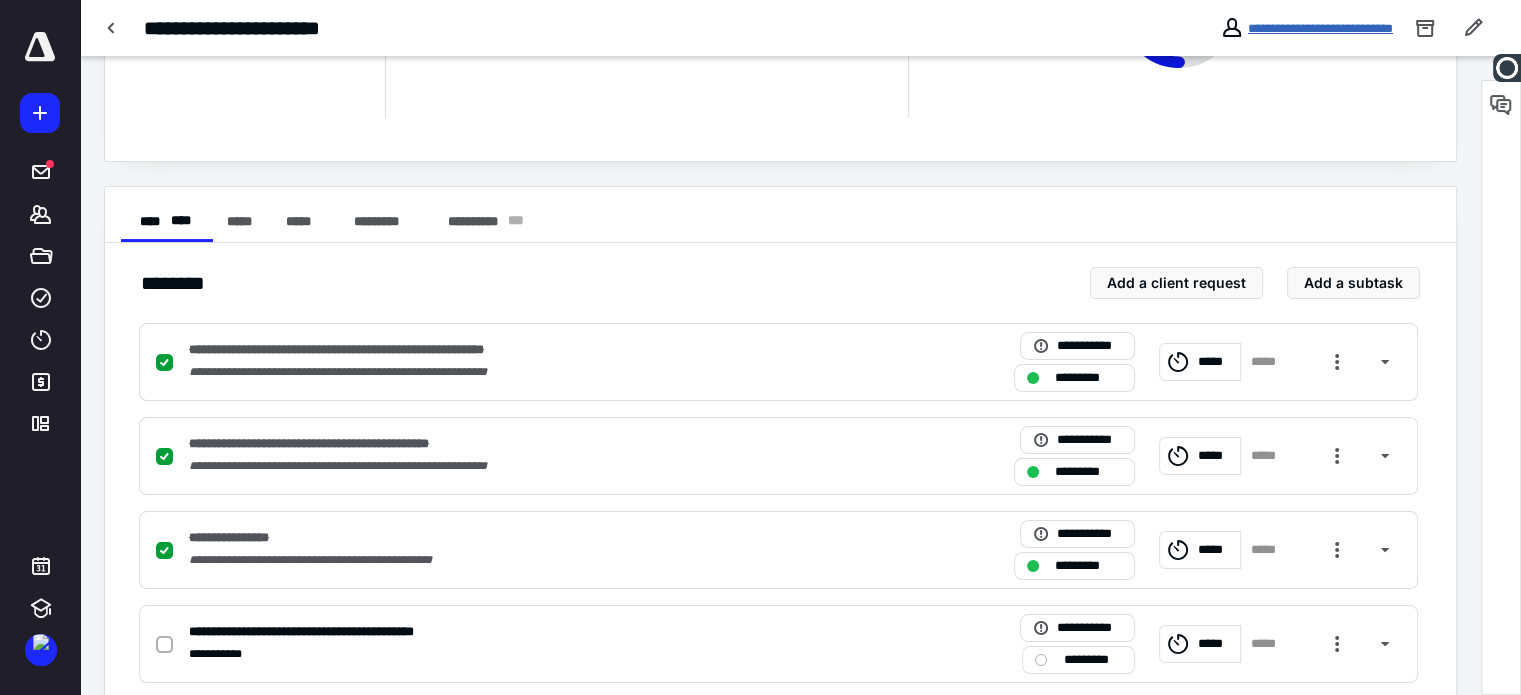 drag, startPoint x: 1243, startPoint y: 17, endPoint x: 1274, endPoint y: 31, distance: 34.0147 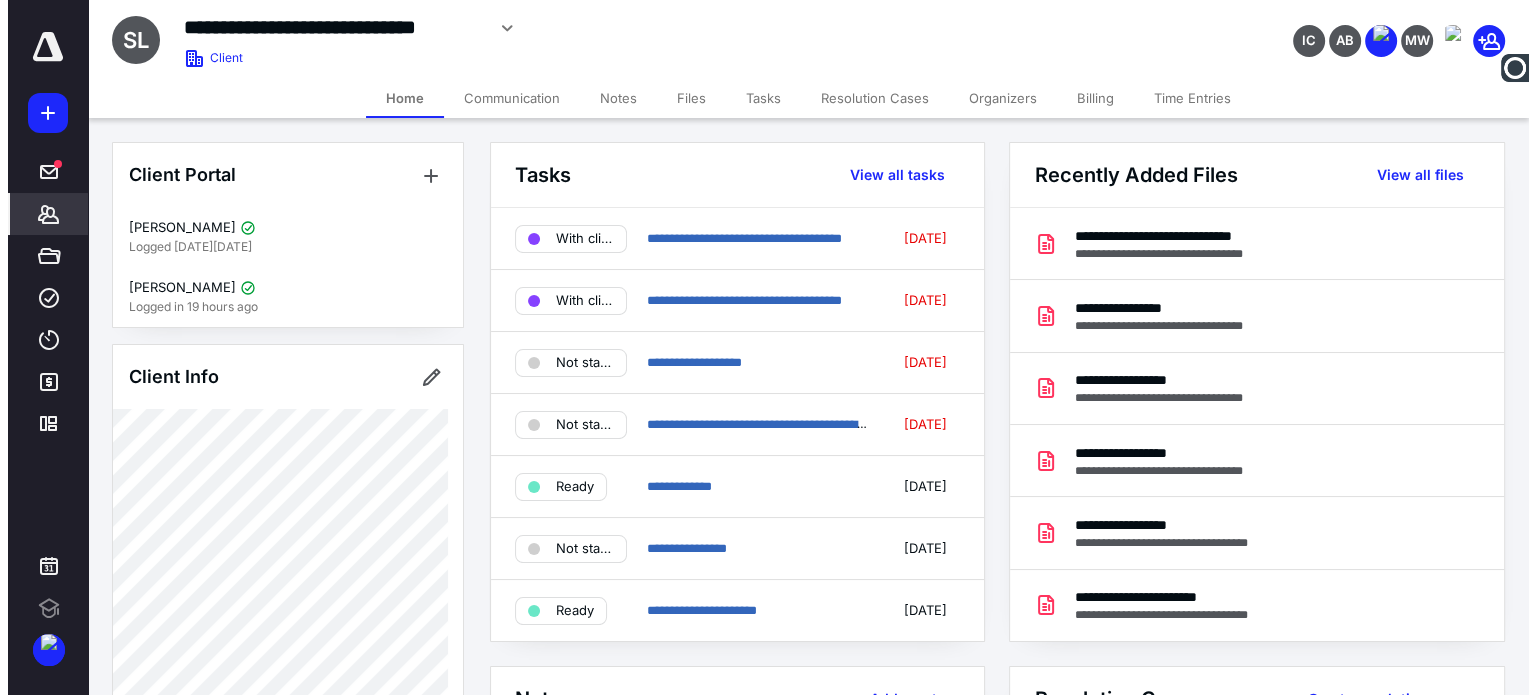 scroll, scrollTop: 0, scrollLeft: 0, axis: both 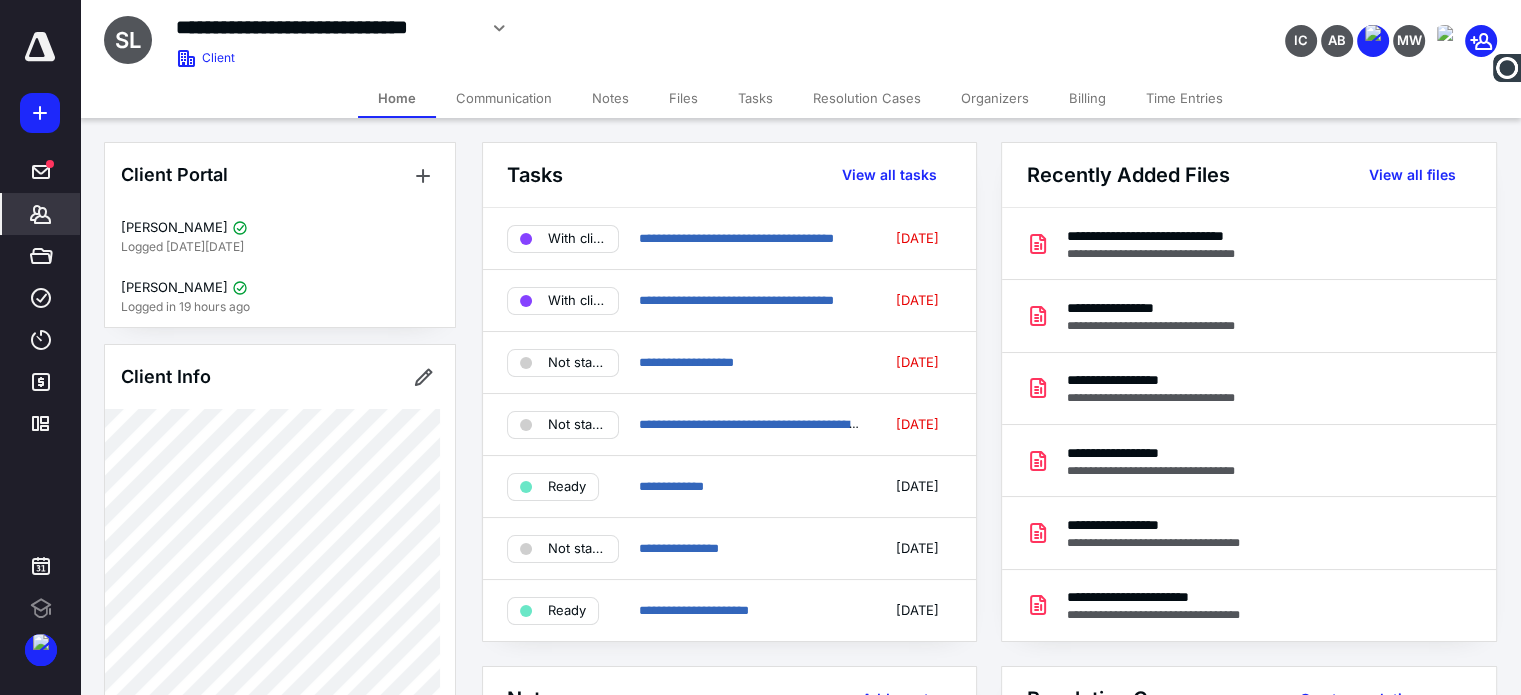 click on "Files" at bounding box center (683, 98) 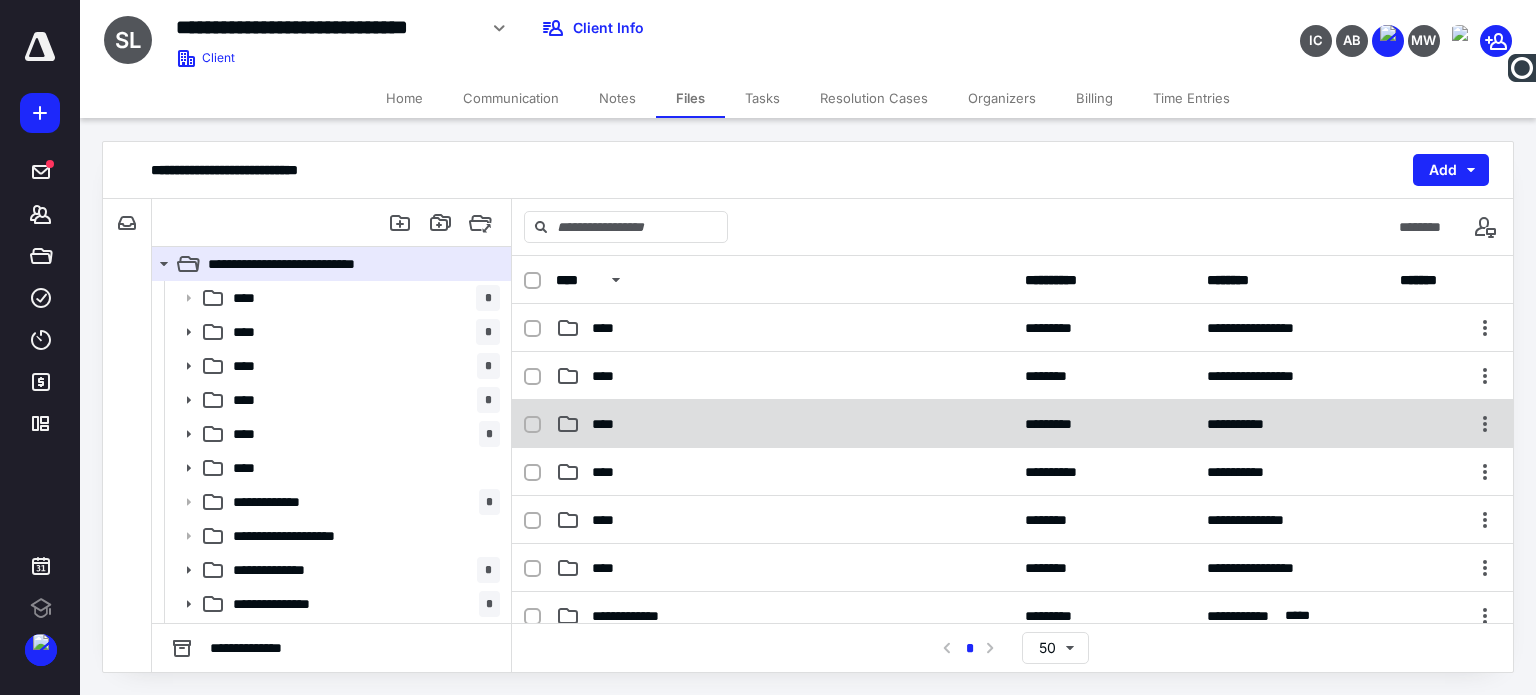 scroll, scrollTop: 436, scrollLeft: 0, axis: vertical 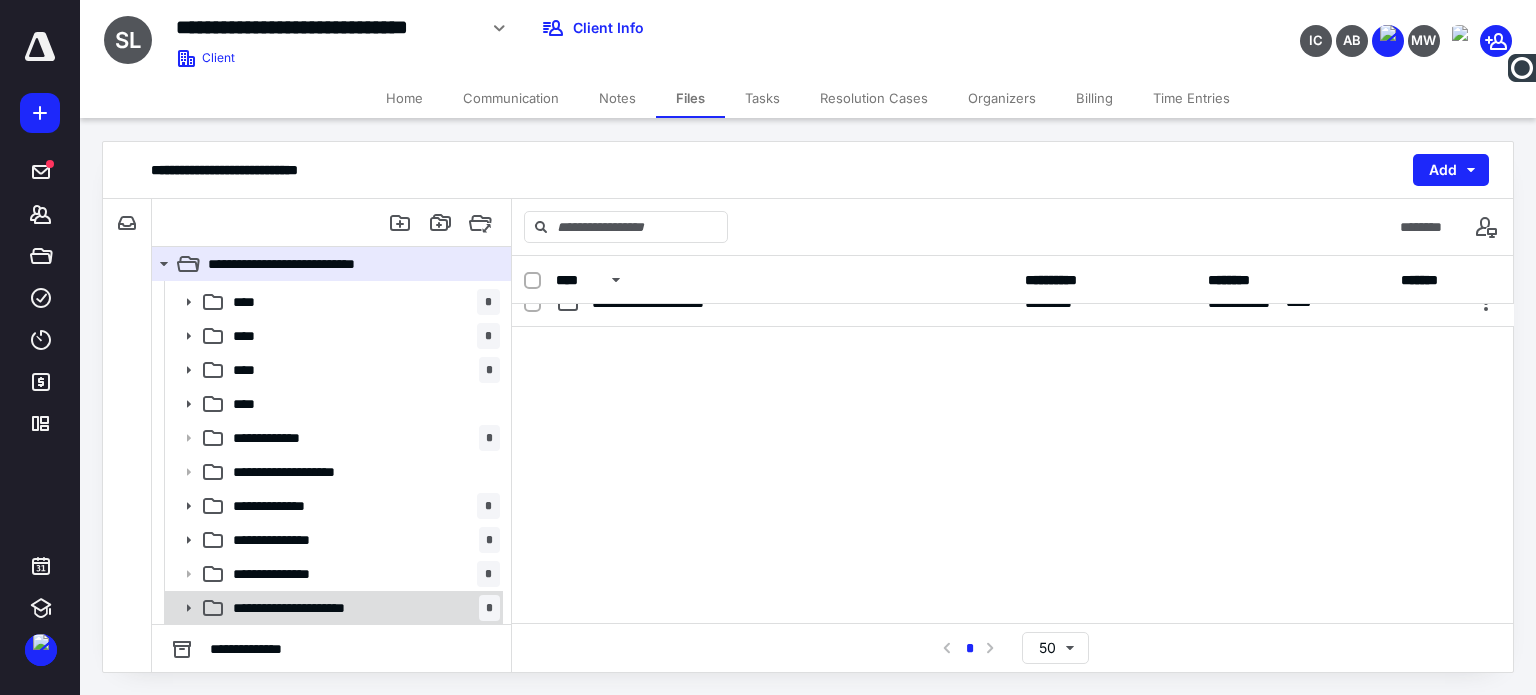 click on "**********" at bounding box center (312, 608) 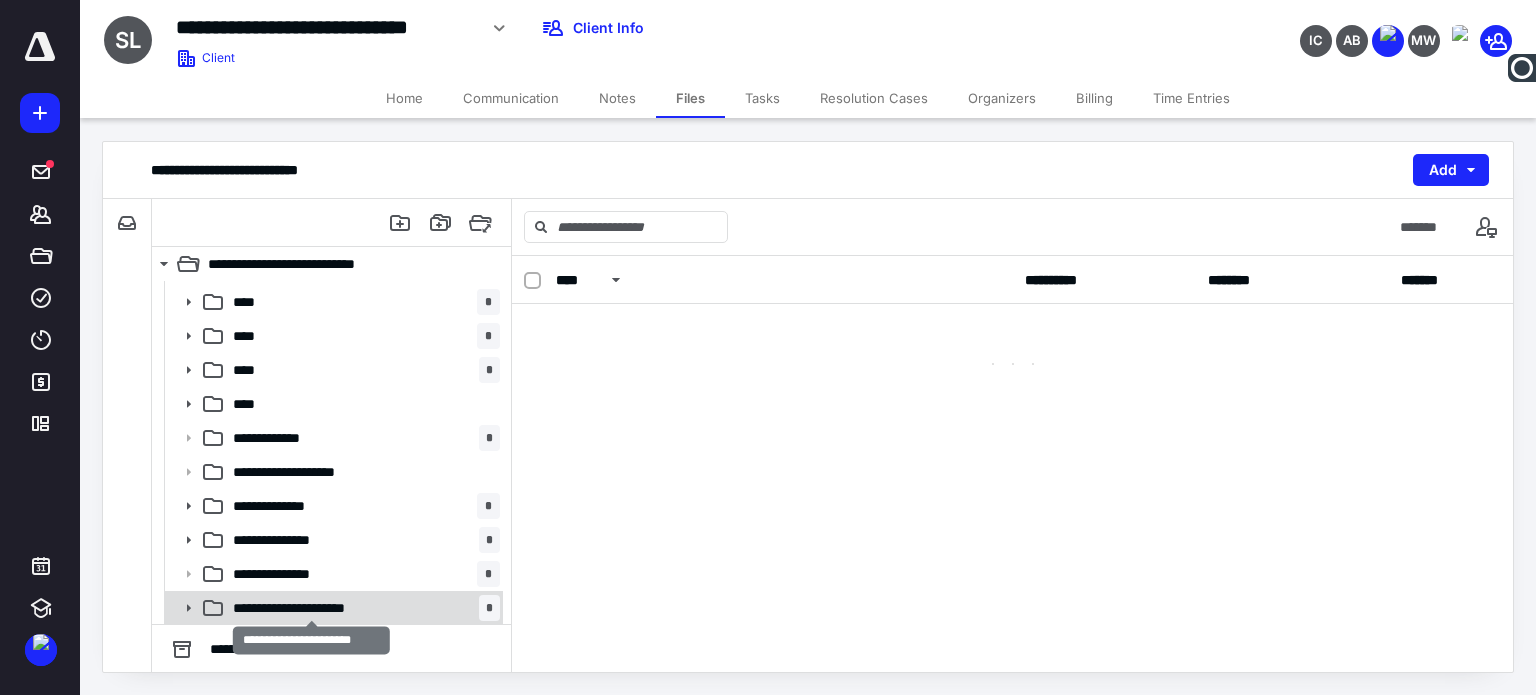 scroll, scrollTop: 0, scrollLeft: 0, axis: both 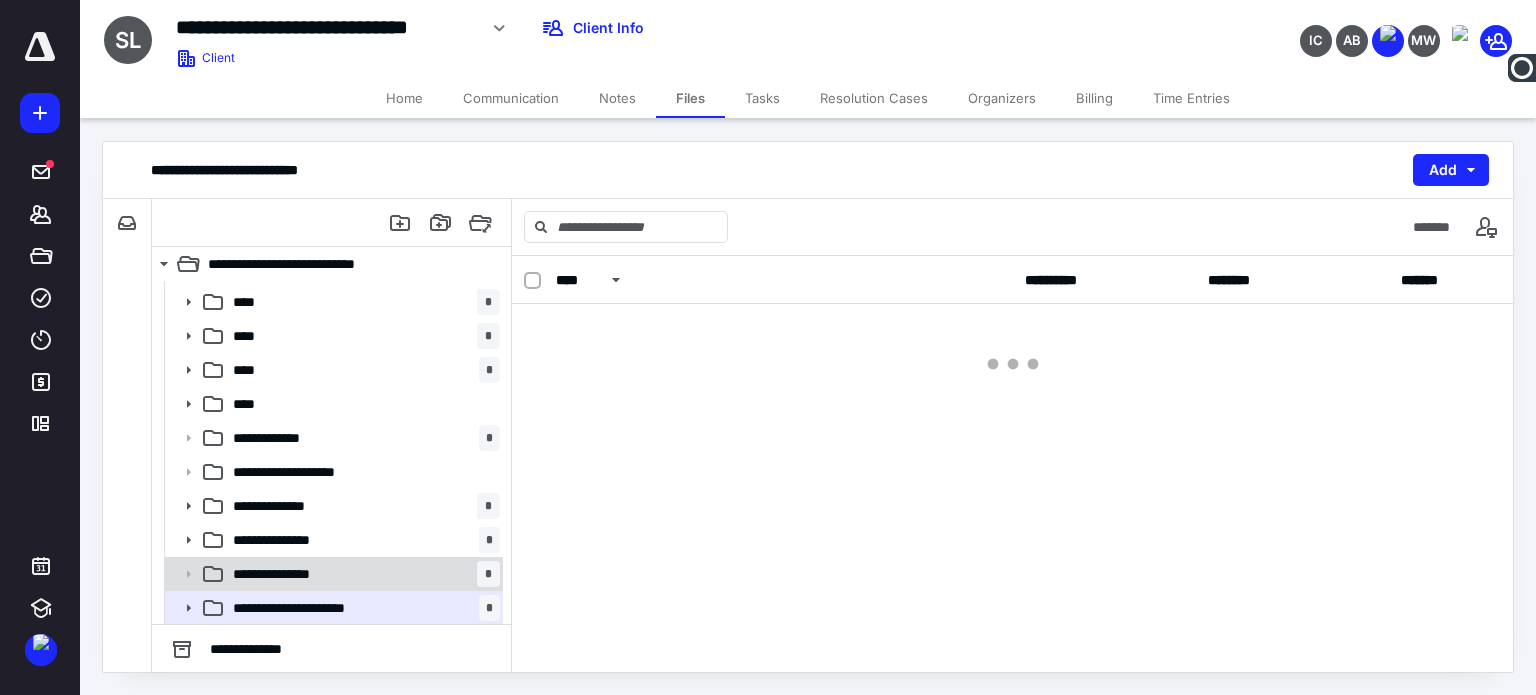 click on "**********" at bounding box center [362, 574] 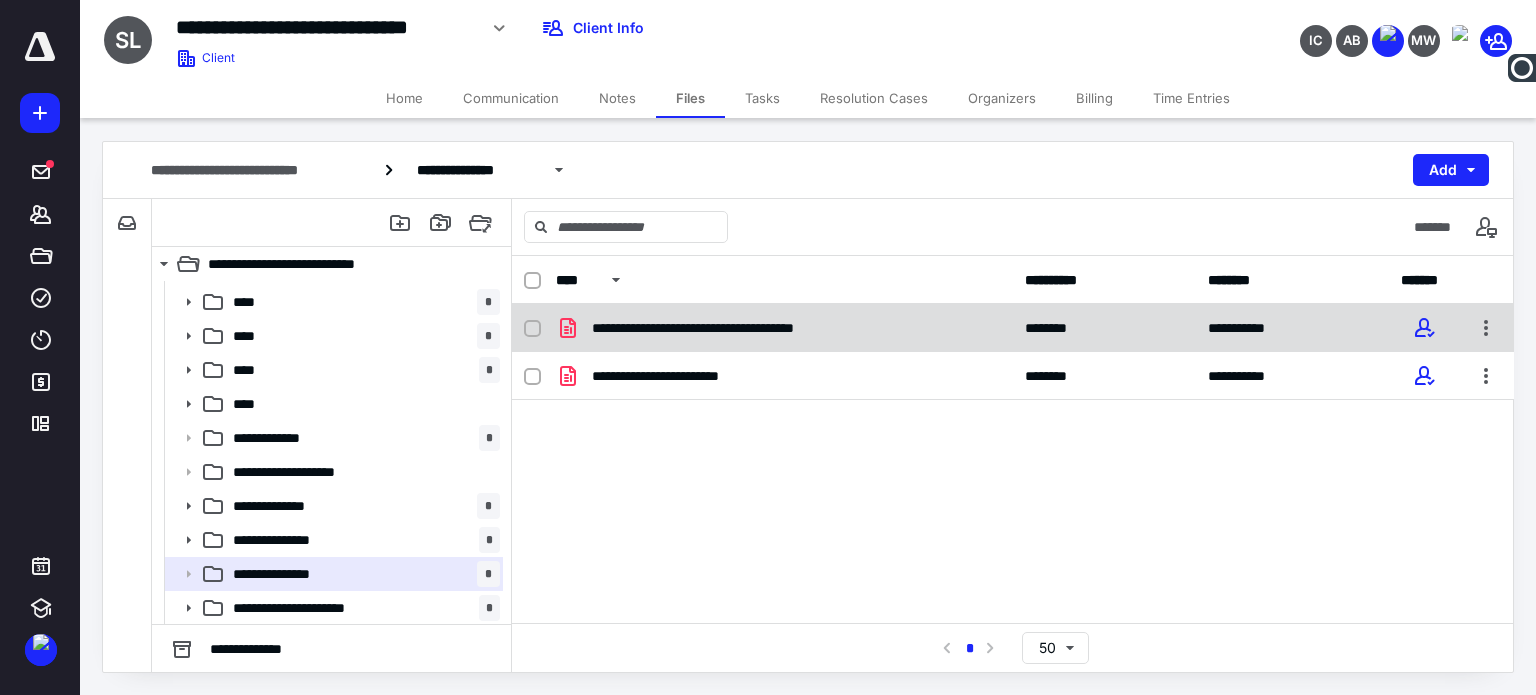 click on "**********" at bounding box center (744, 328) 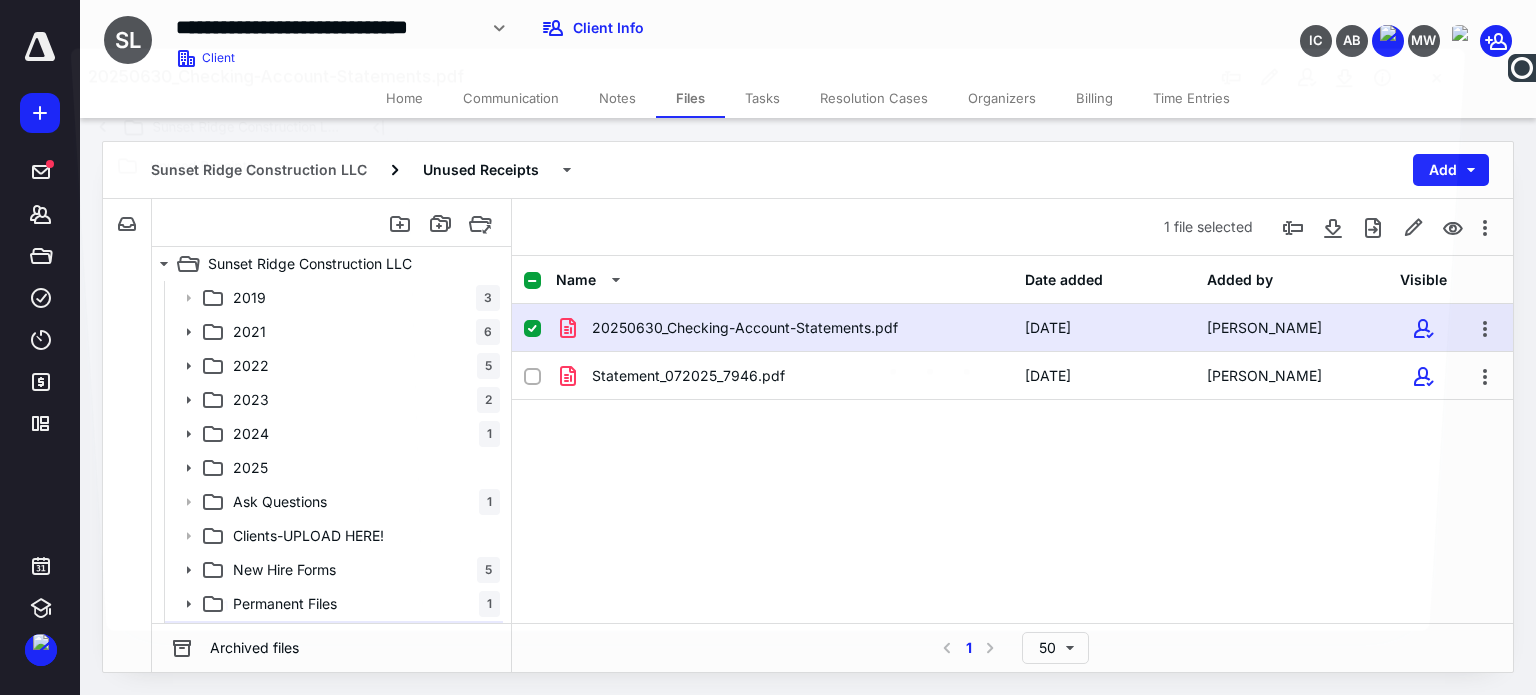 scroll, scrollTop: 64, scrollLeft: 0, axis: vertical 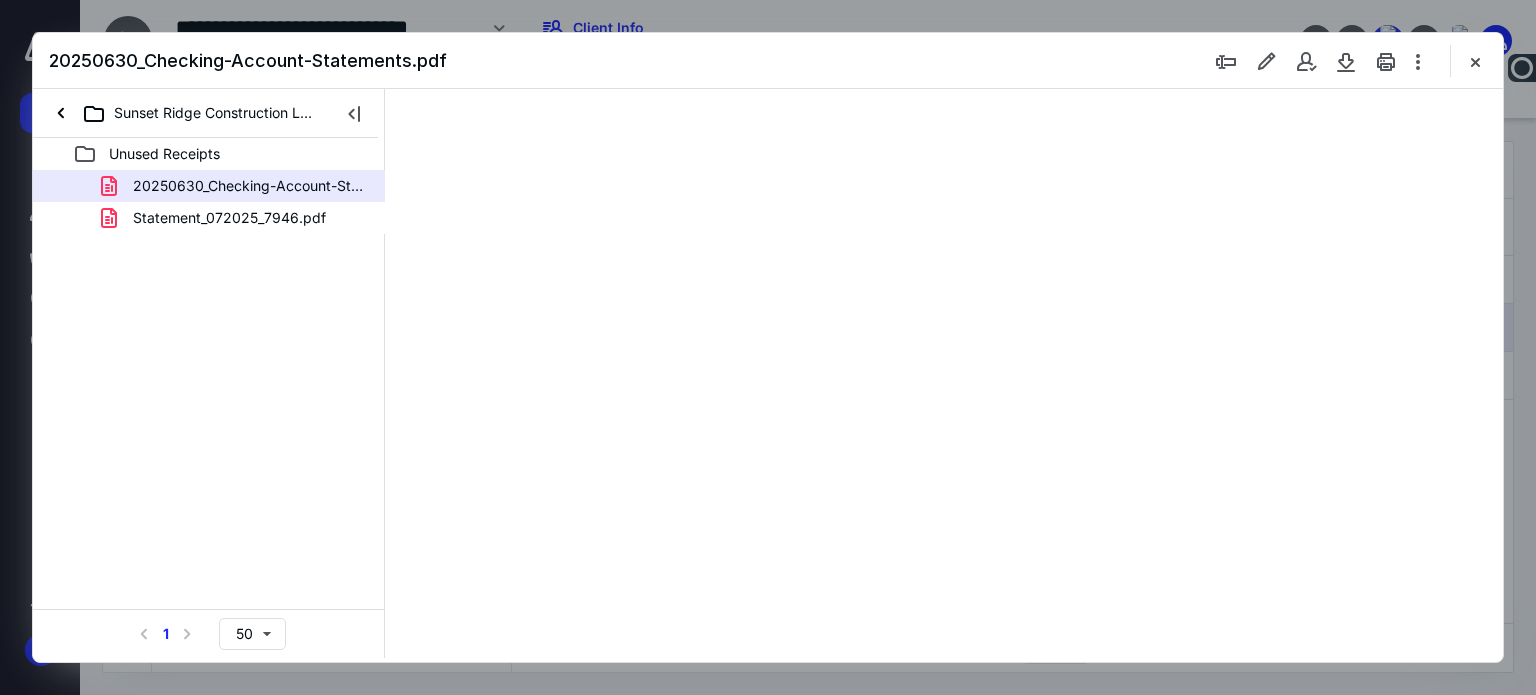 type on "62" 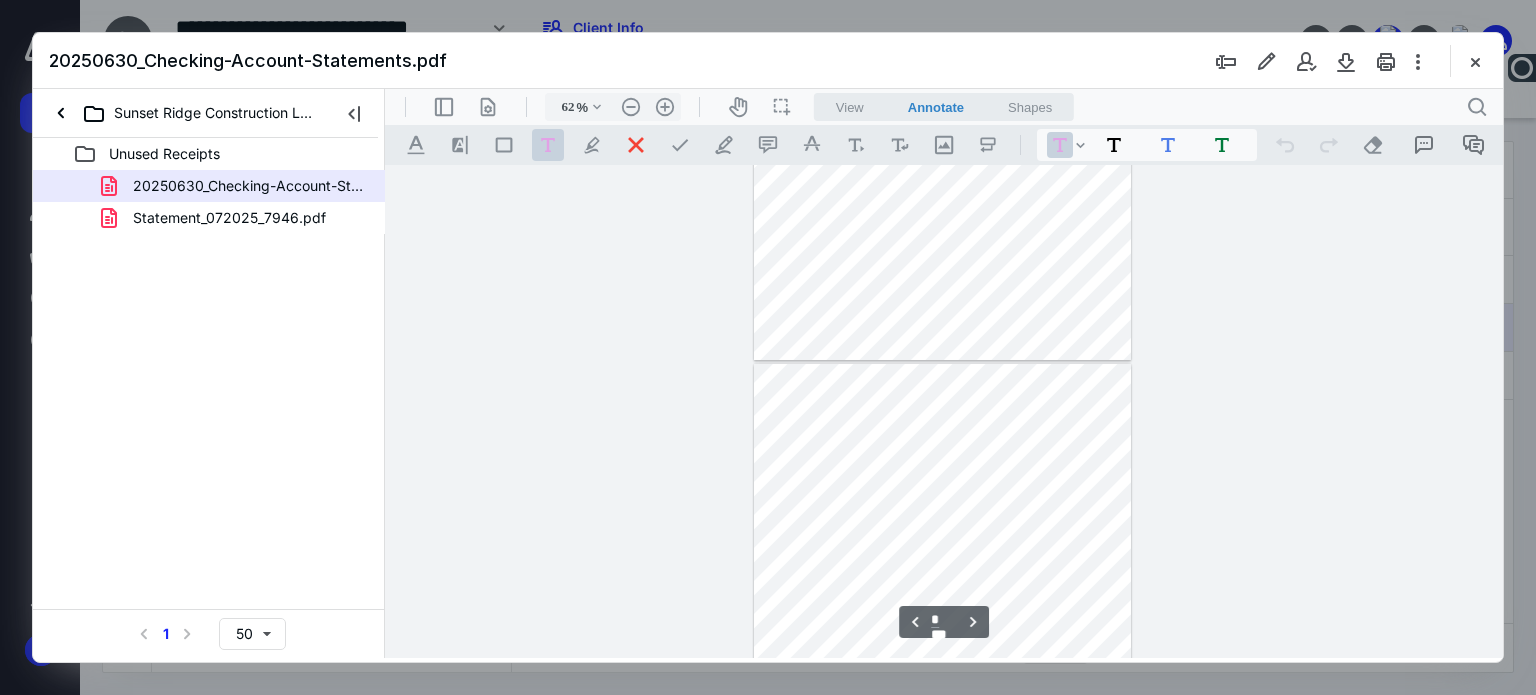 type on "*" 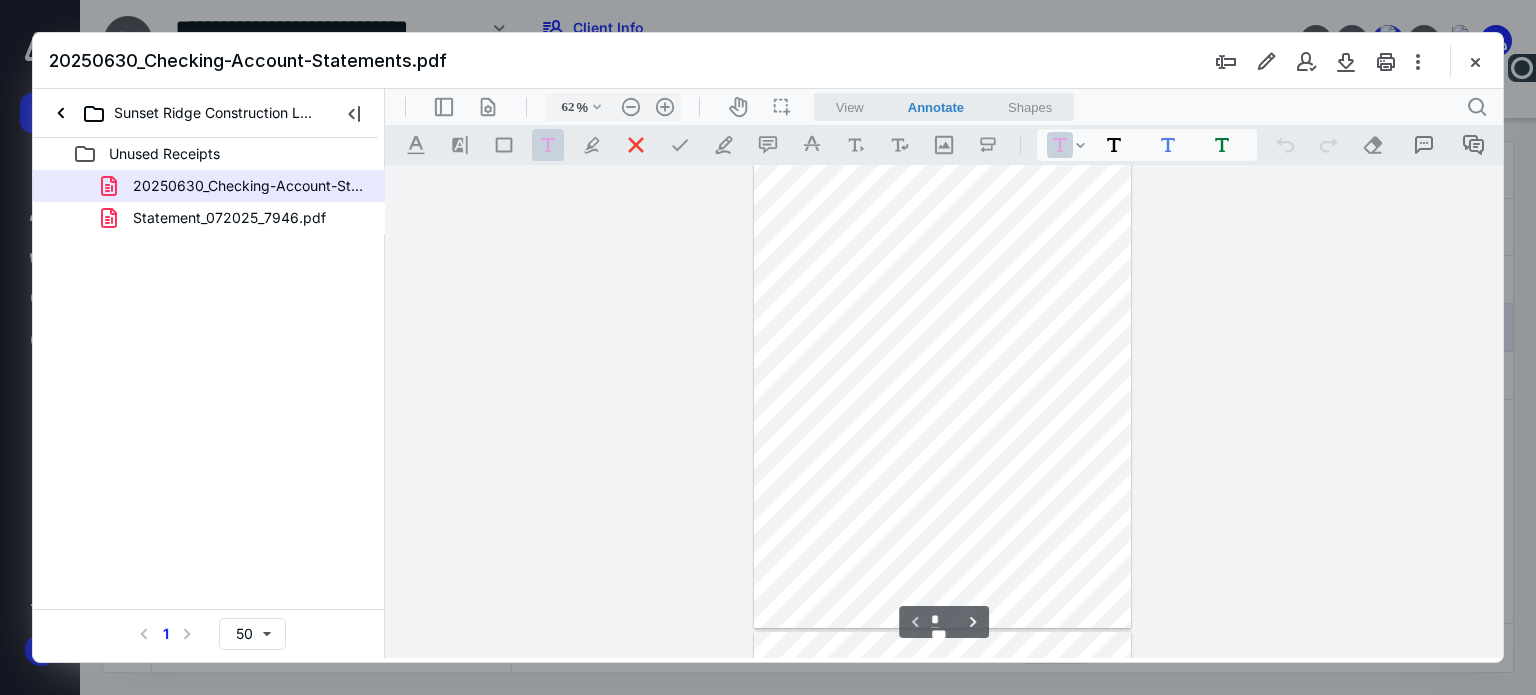 scroll, scrollTop: 0, scrollLeft: 0, axis: both 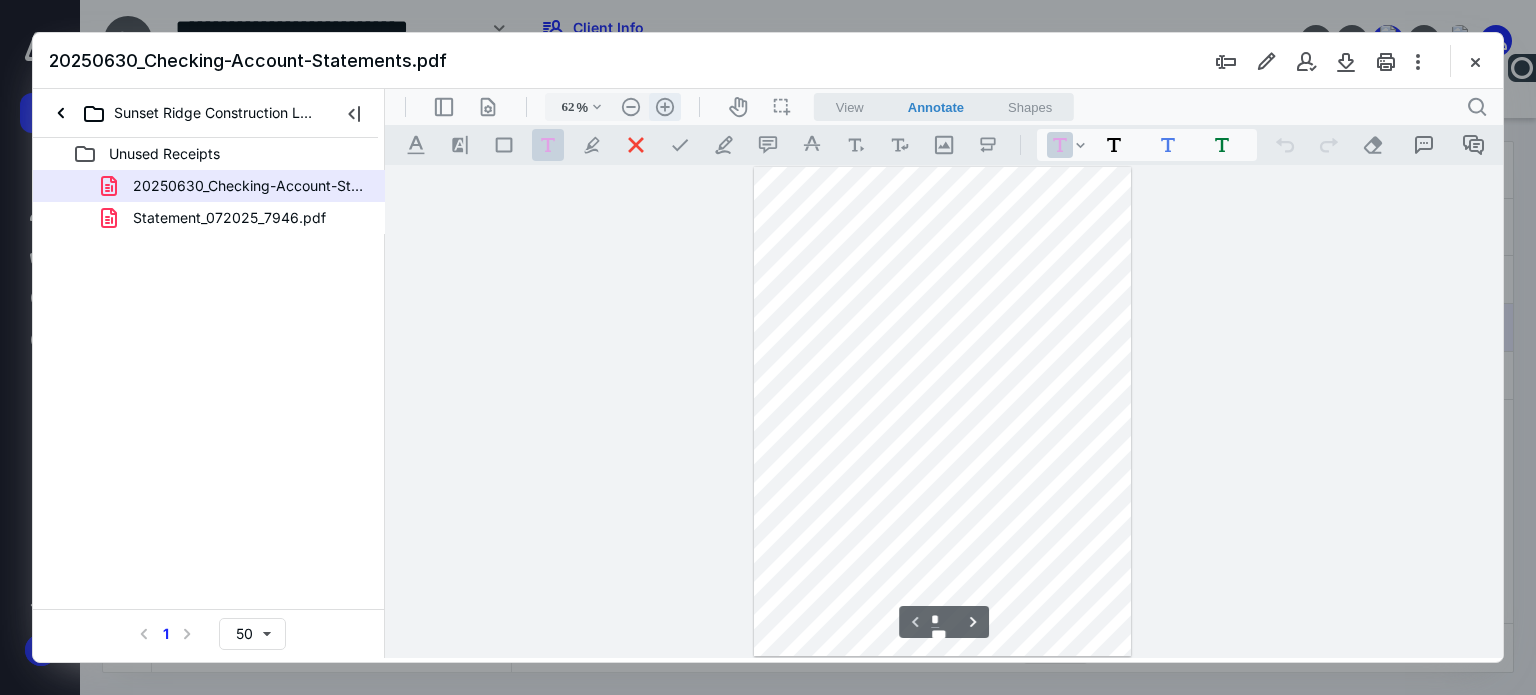 click on ".cls-1{fill:#abb0c4;} icon - header - zoom - in - line" at bounding box center [665, 107] 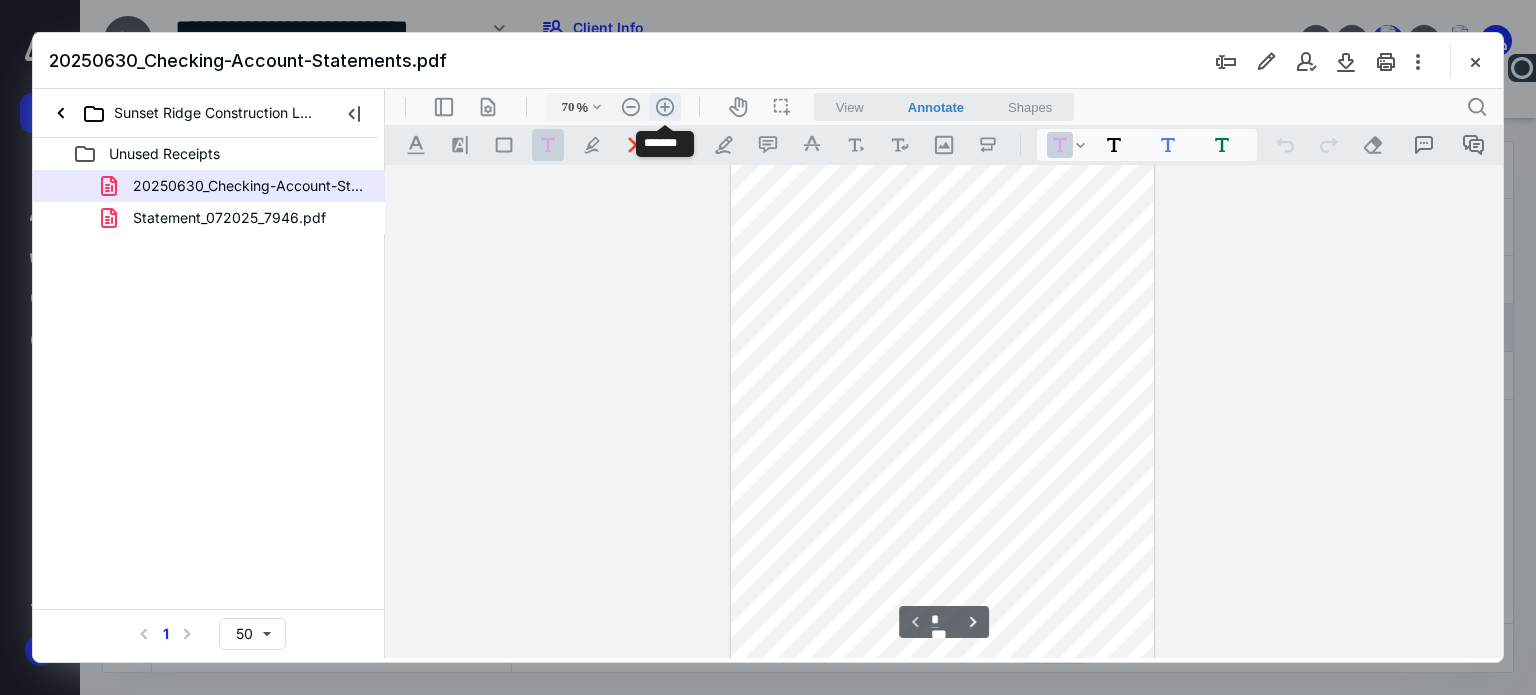click on ".cls-1{fill:#abb0c4;} icon - header - zoom - in - line" at bounding box center [665, 107] 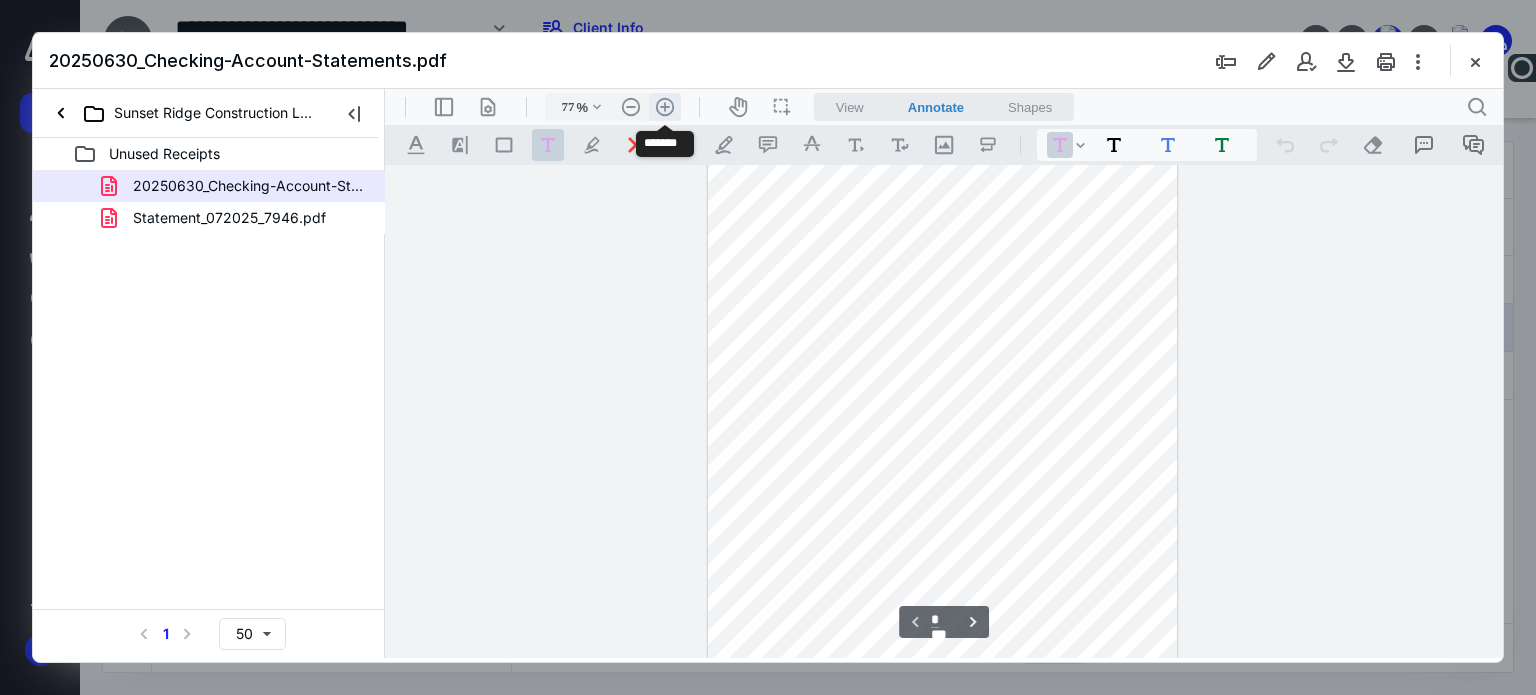 click on ".cls-1{fill:#abb0c4;} icon - header - zoom - in - line" at bounding box center (665, 107) 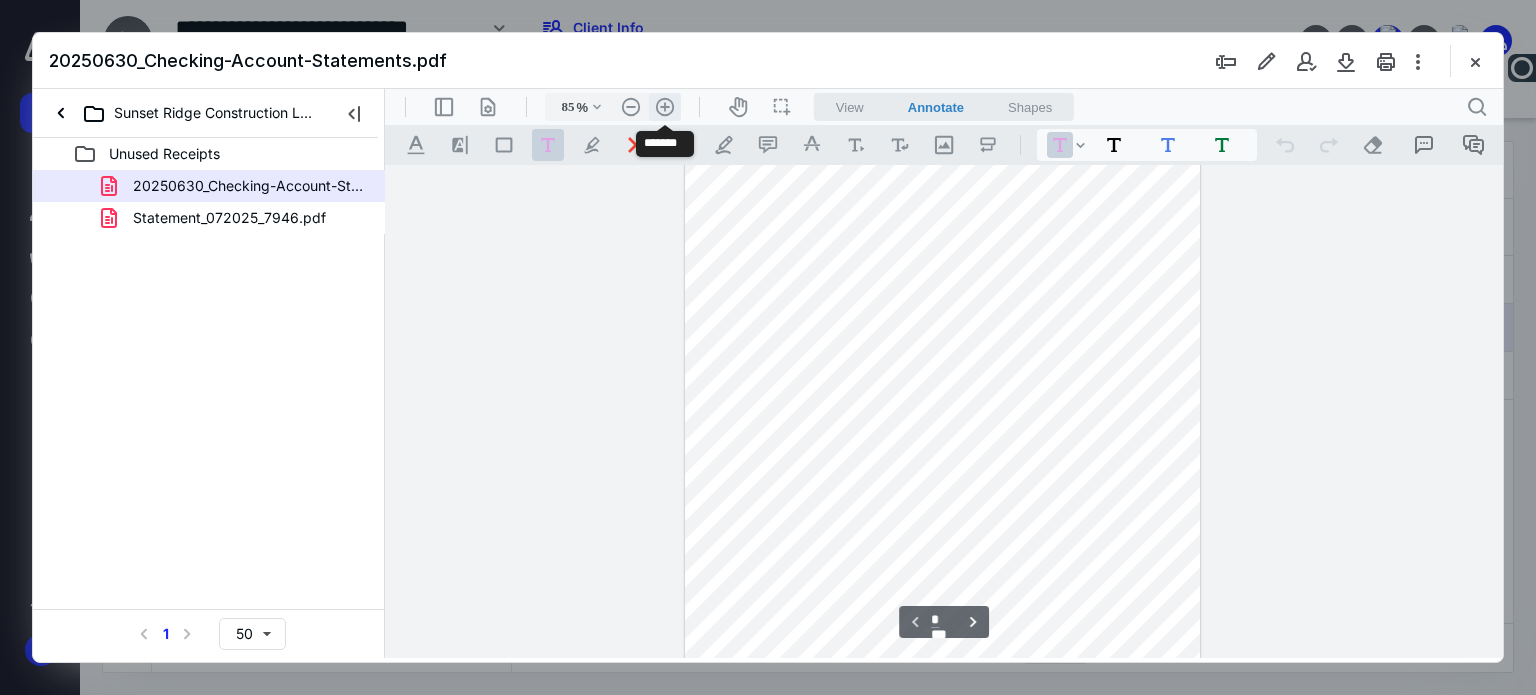 click on ".cls-1{fill:#abb0c4;} icon - header - zoom - in - line" at bounding box center (665, 107) 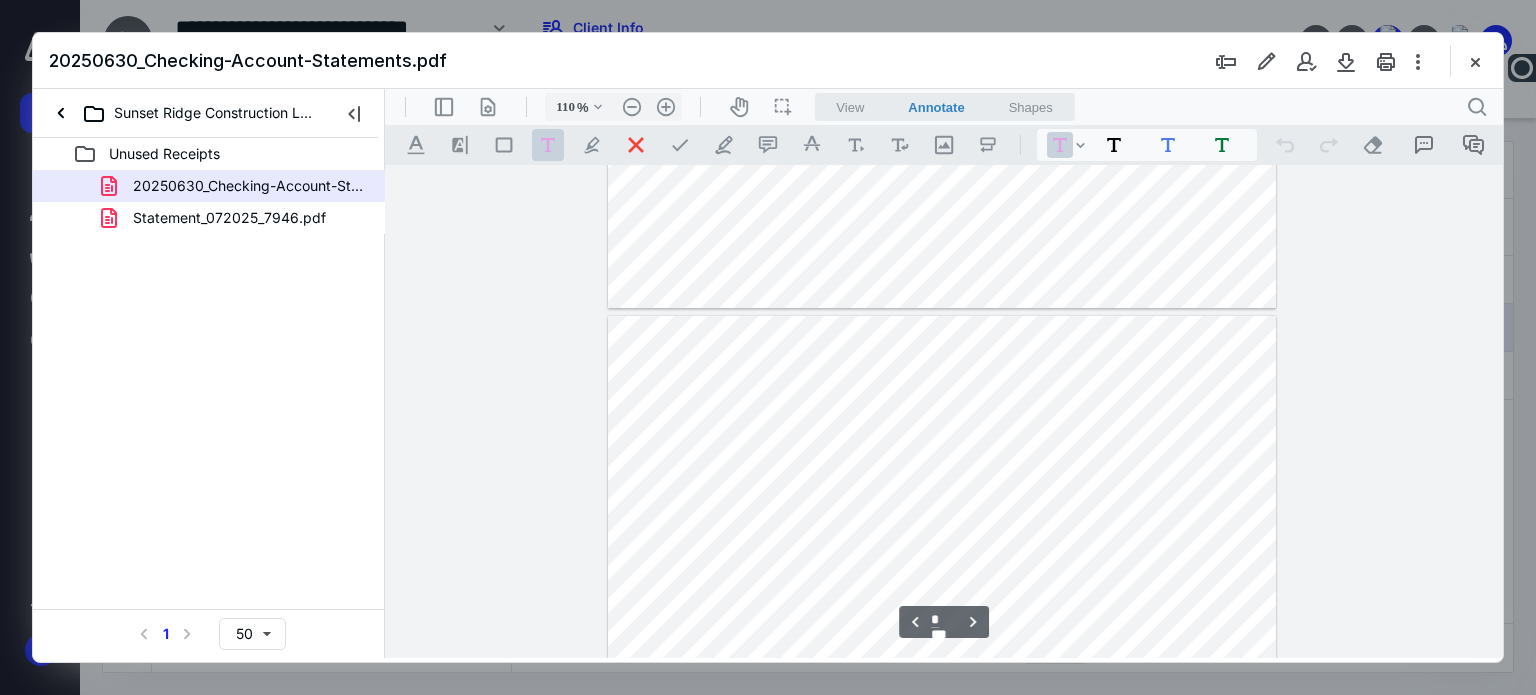 scroll, scrollTop: 800, scrollLeft: 0, axis: vertical 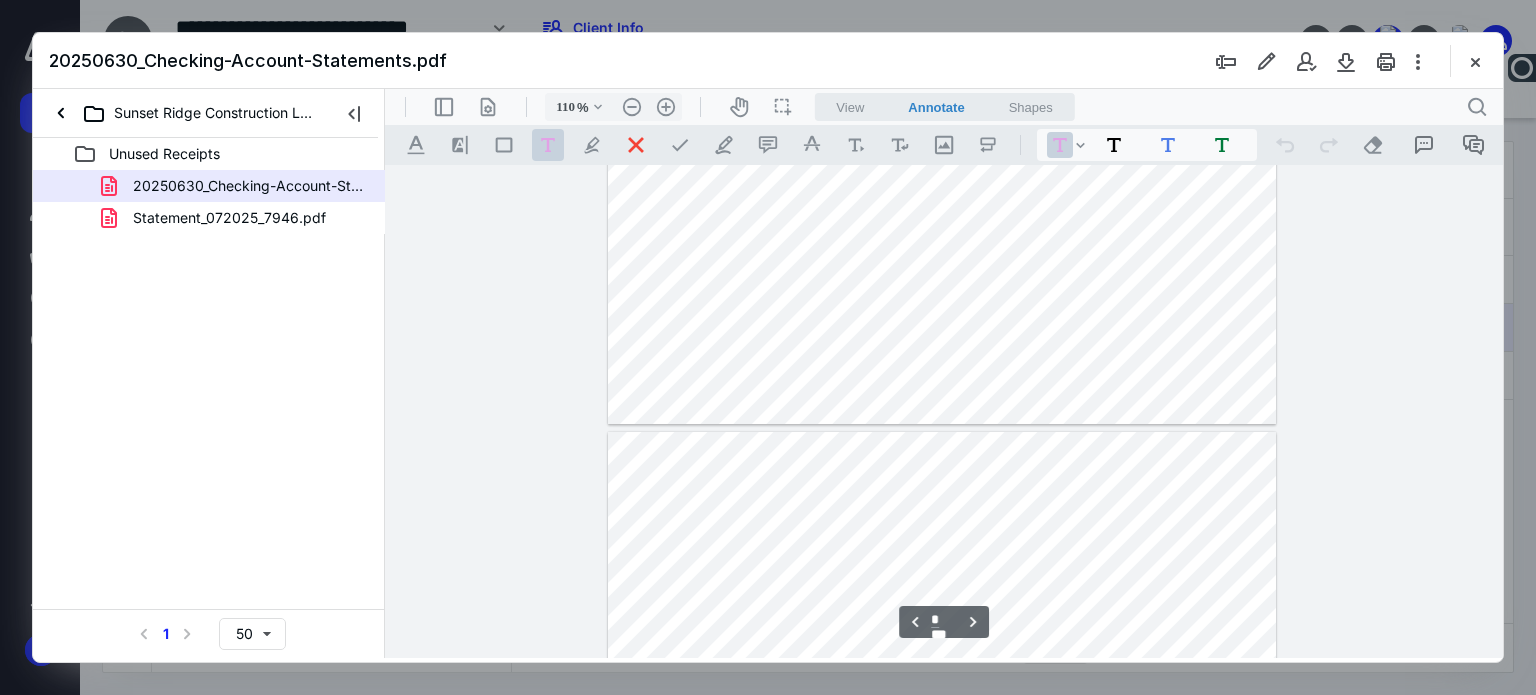 type on "*" 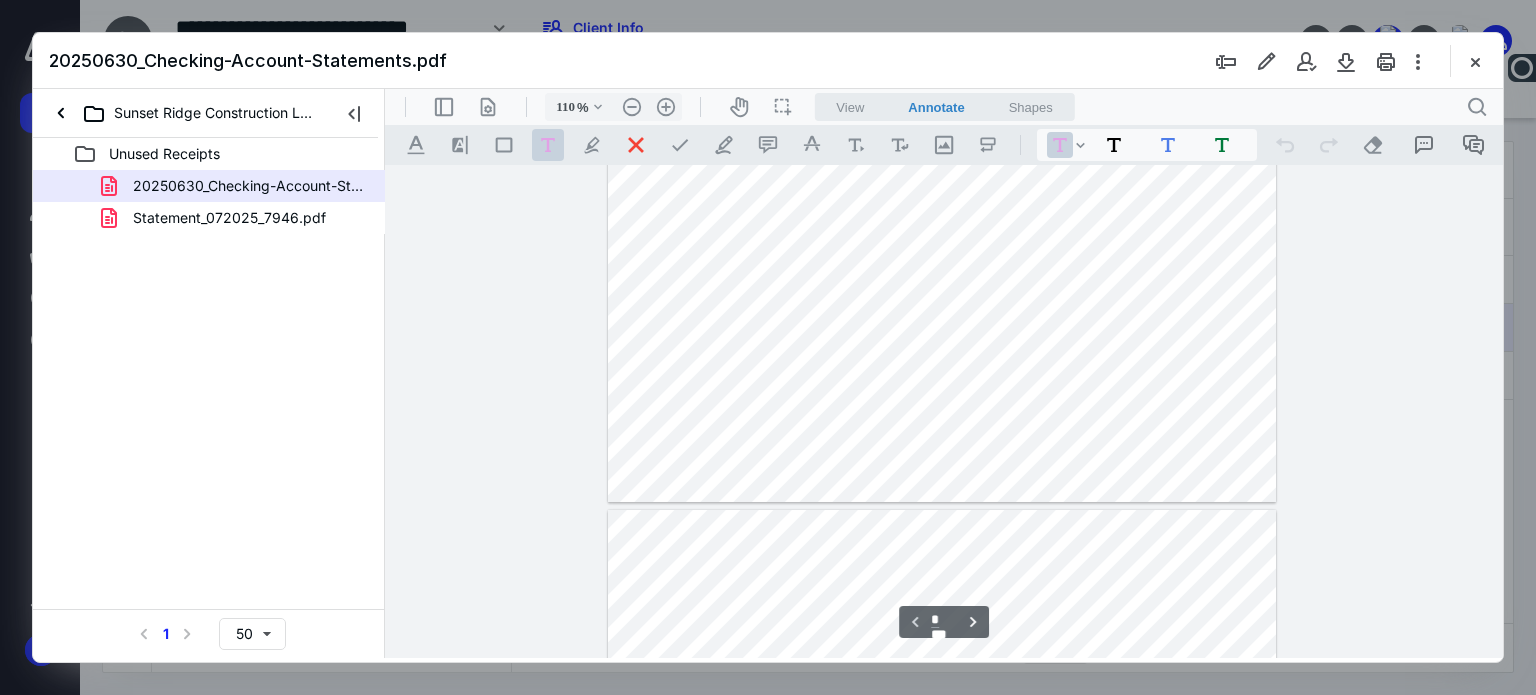 scroll, scrollTop: 500, scrollLeft: 0, axis: vertical 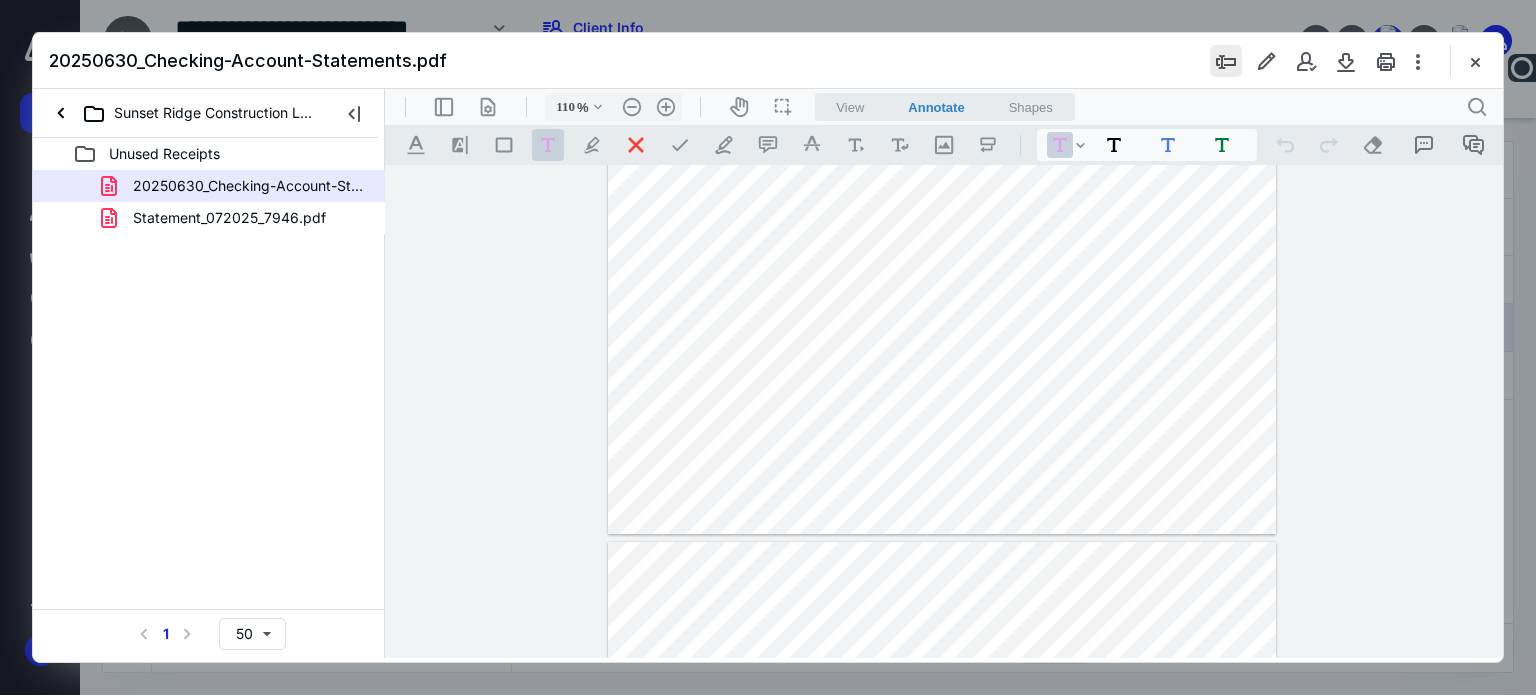 click at bounding box center [1226, 61] 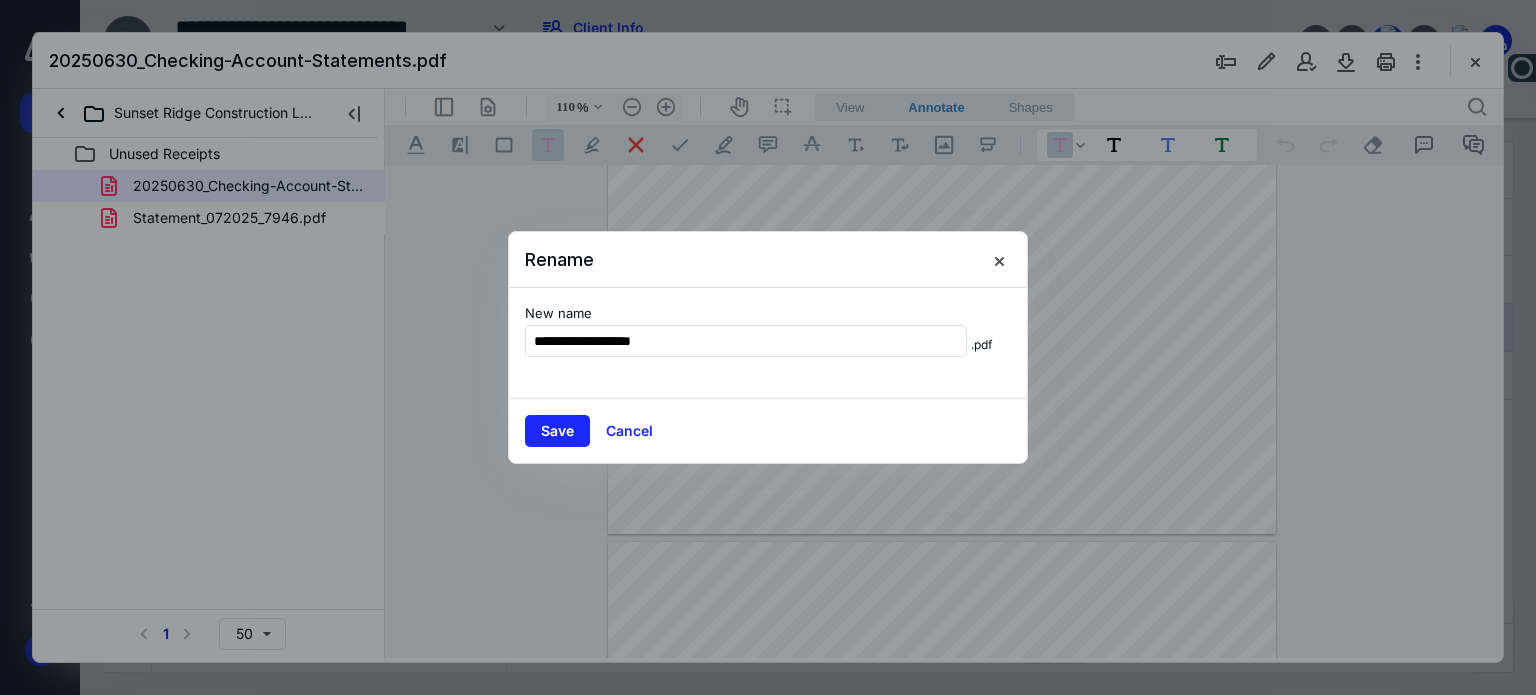 type on "**********" 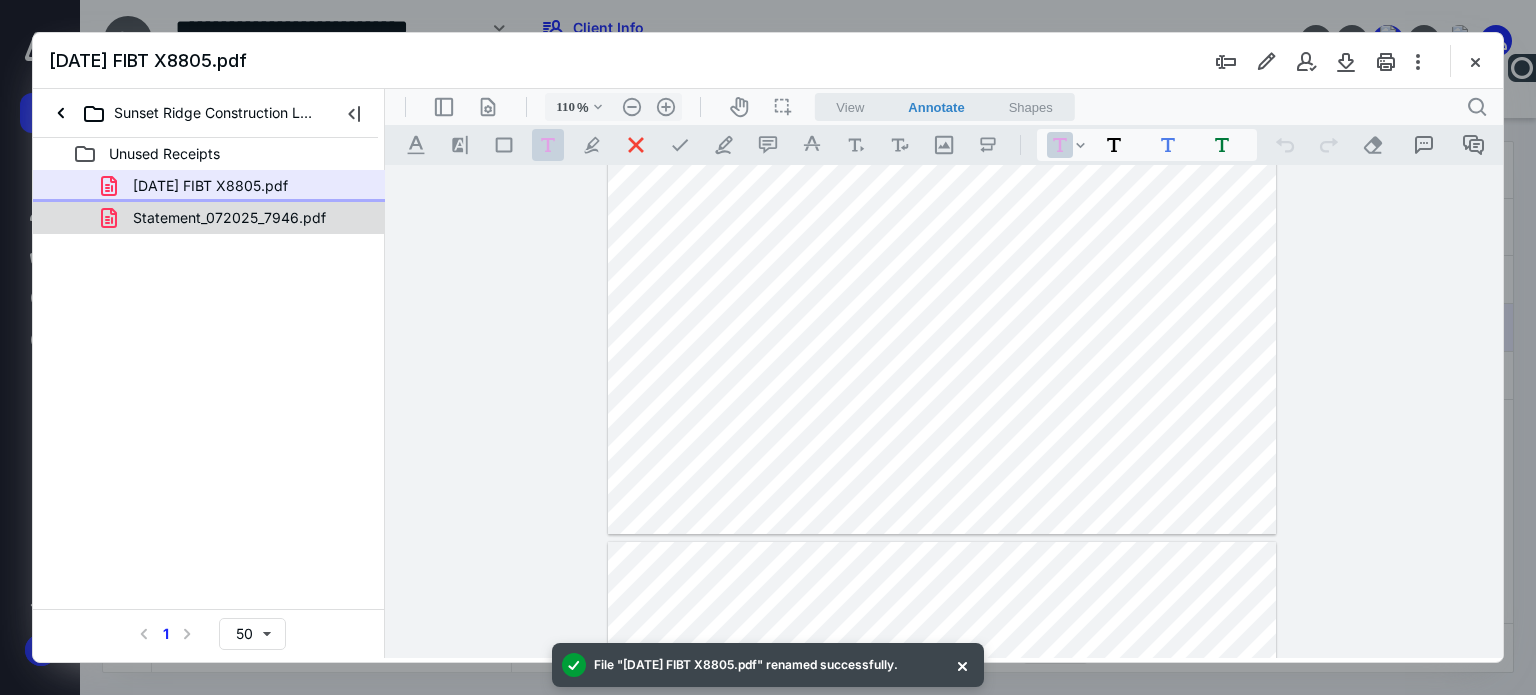 click on "Statement_072025_7946.pdf" at bounding box center [229, 218] 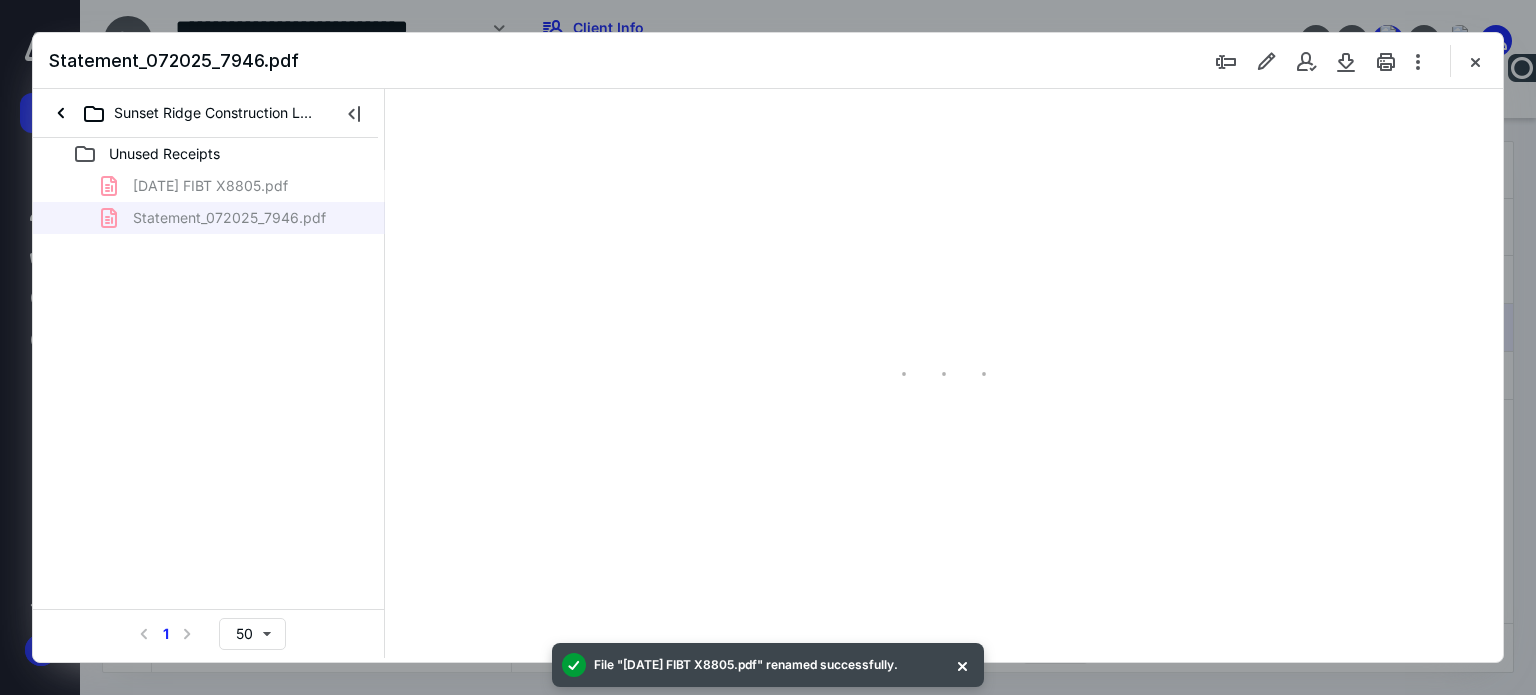 scroll, scrollTop: 78, scrollLeft: 0, axis: vertical 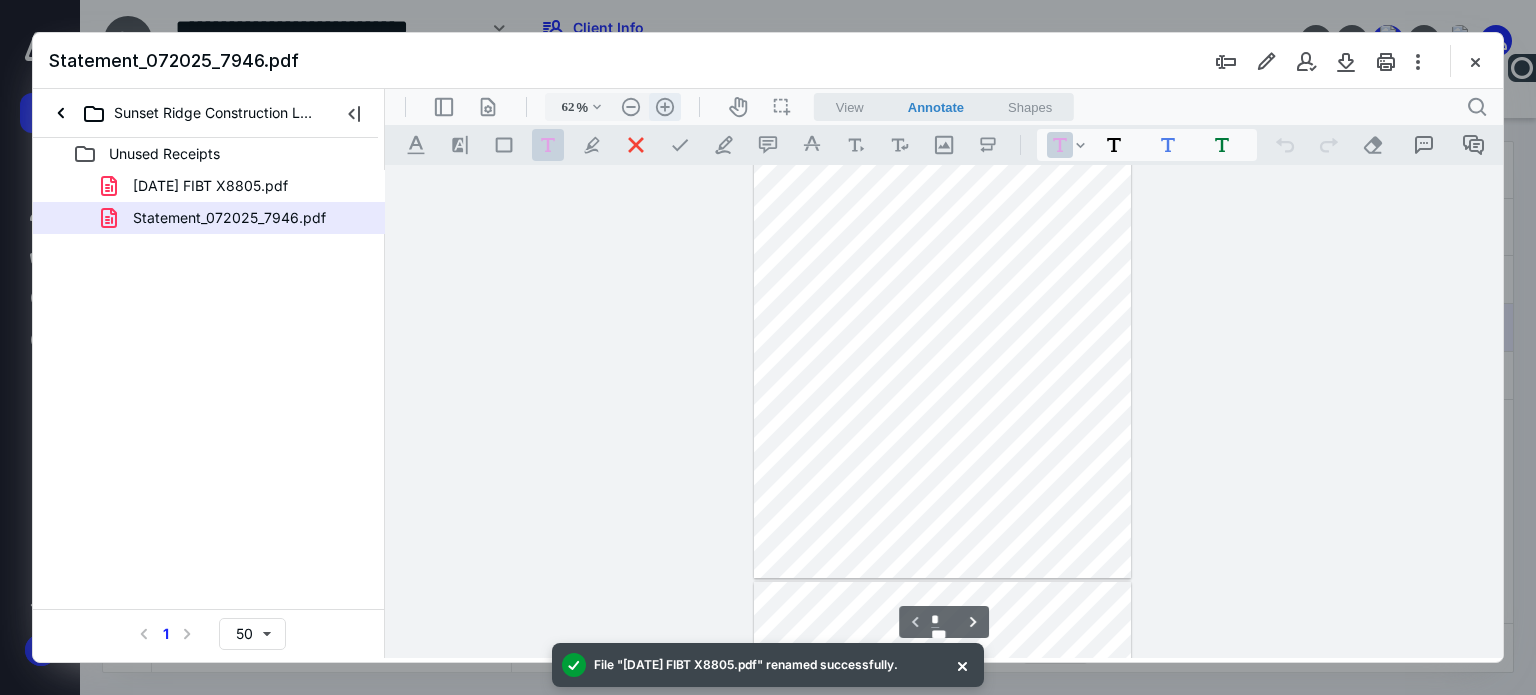 click on ".cls-1{fill:#abb0c4;} icon - header - zoom - in - line" at bounding box center [665, 107] 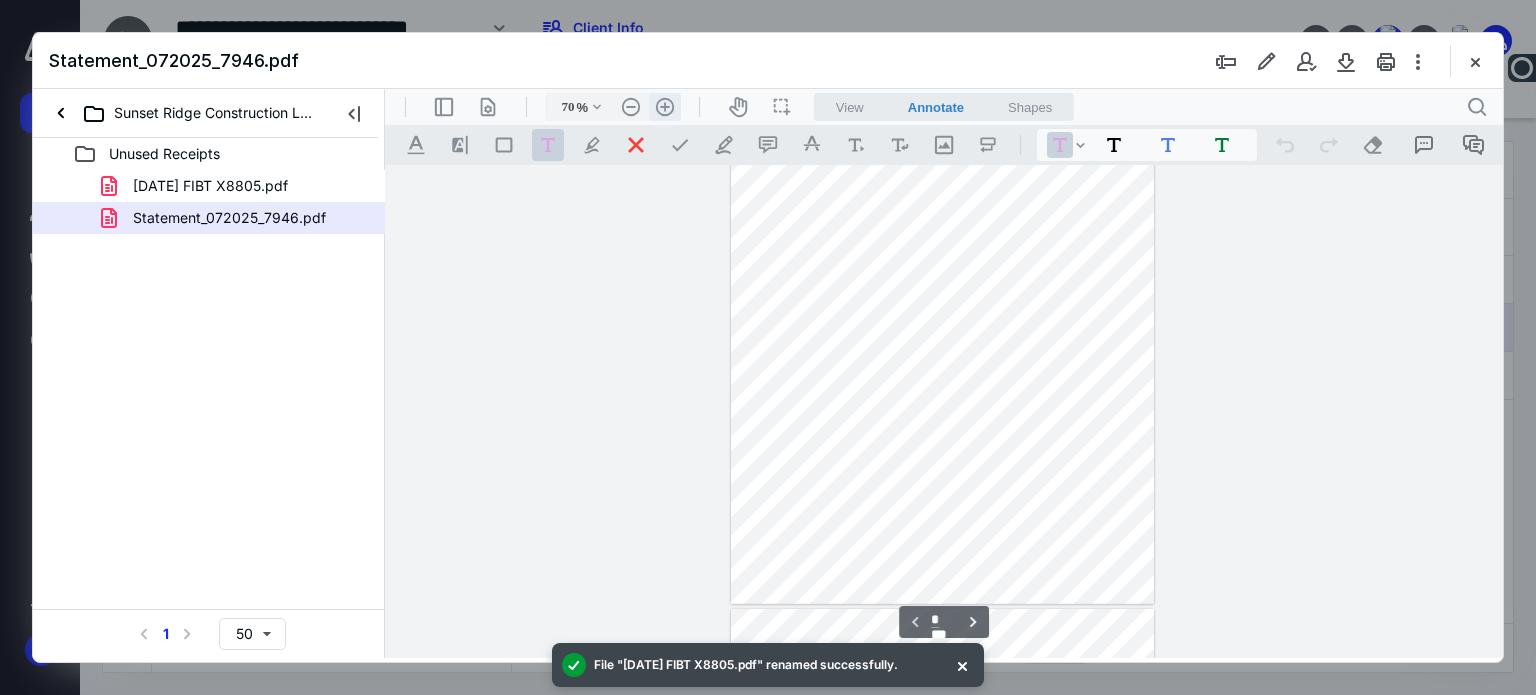 click on ".cls-1{fill:#abb0c4;} icon - header - zoom - in - line" at bounding box center (665, 107) 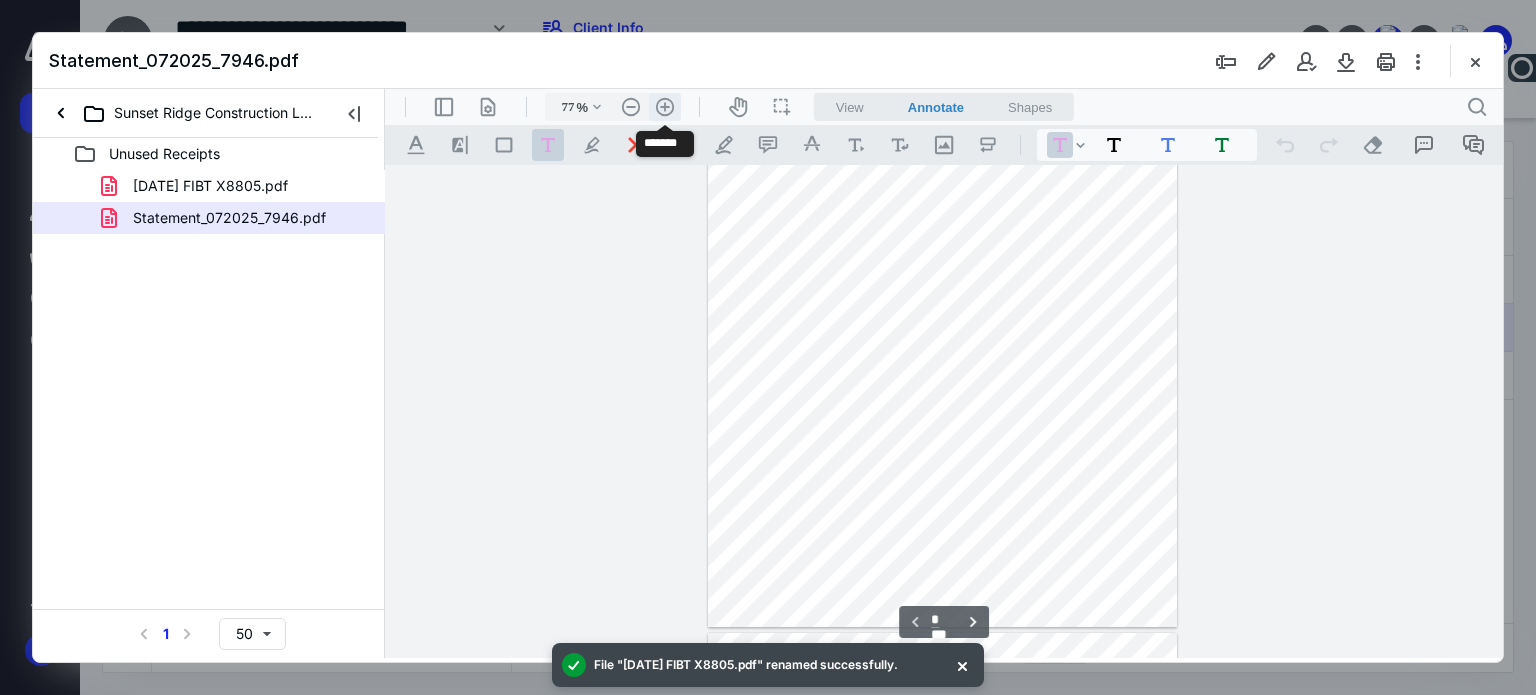 click on ".cls-1{fill:#abb0c4;} icon - header - zoom - in - line" at bounding box center [665, 107] 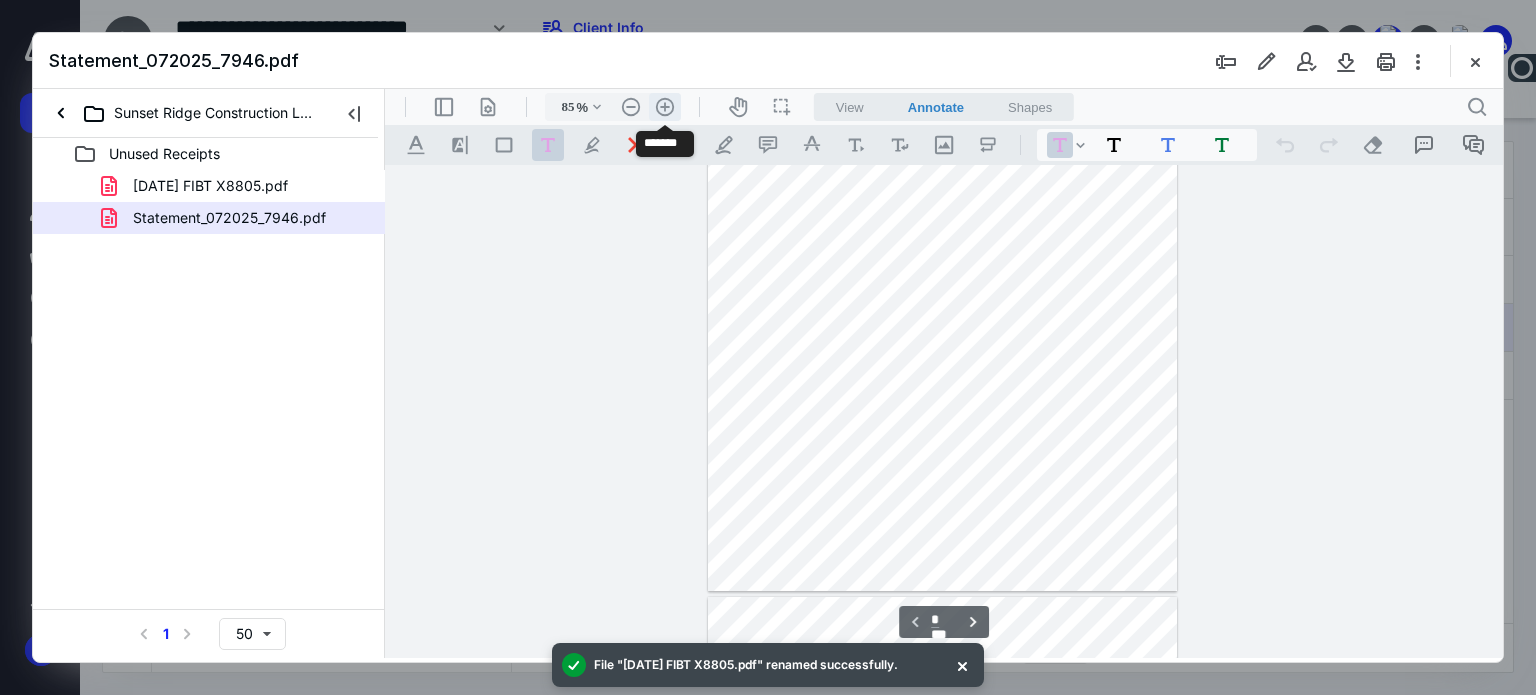 click on ".cls-1{fill:#abb0c4;} icon - header - zoom - in - line" at bounding box center [665, 107] 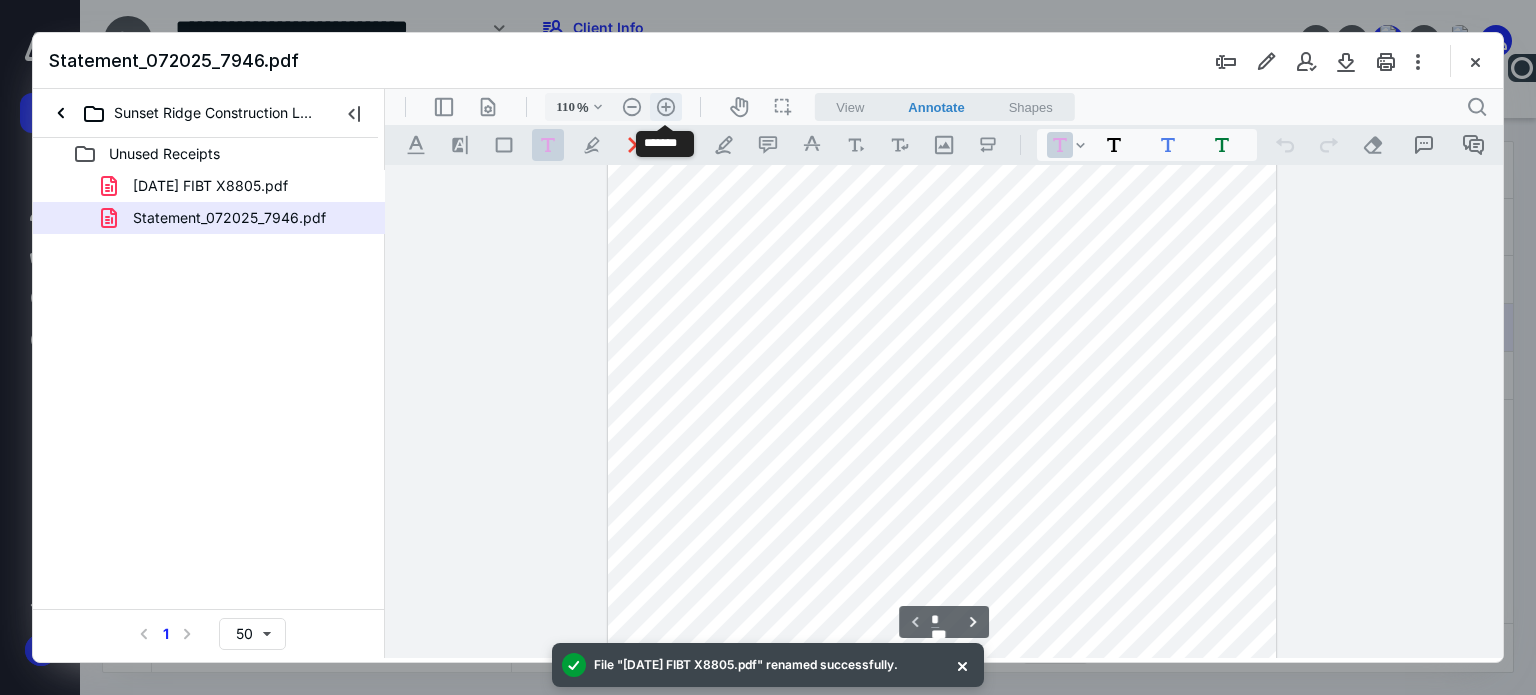 click on ".cls-1{fill:#abb0c4;} icon - header - zoom - in - line" at bounding box center (666, 107) 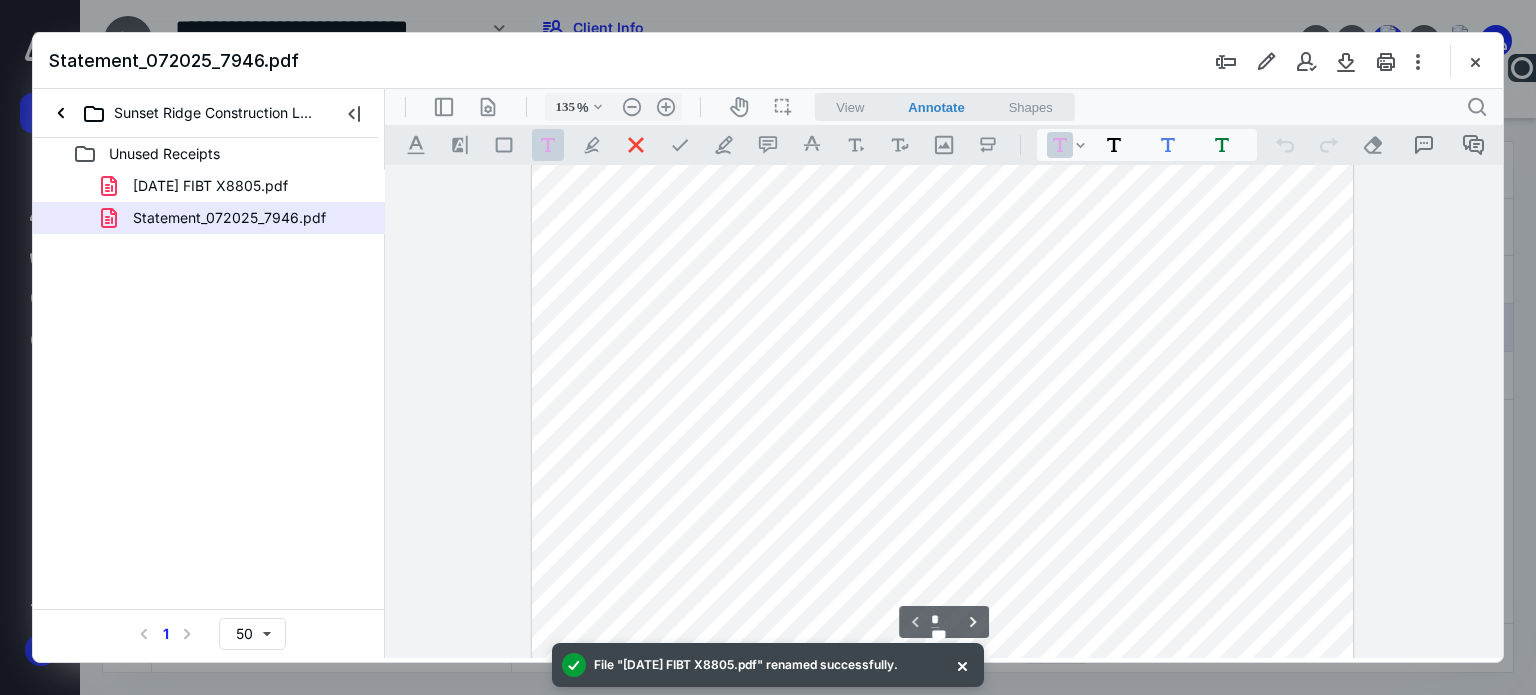 scroll, scrollTop: 0, scrollLeft: 0, axis: both 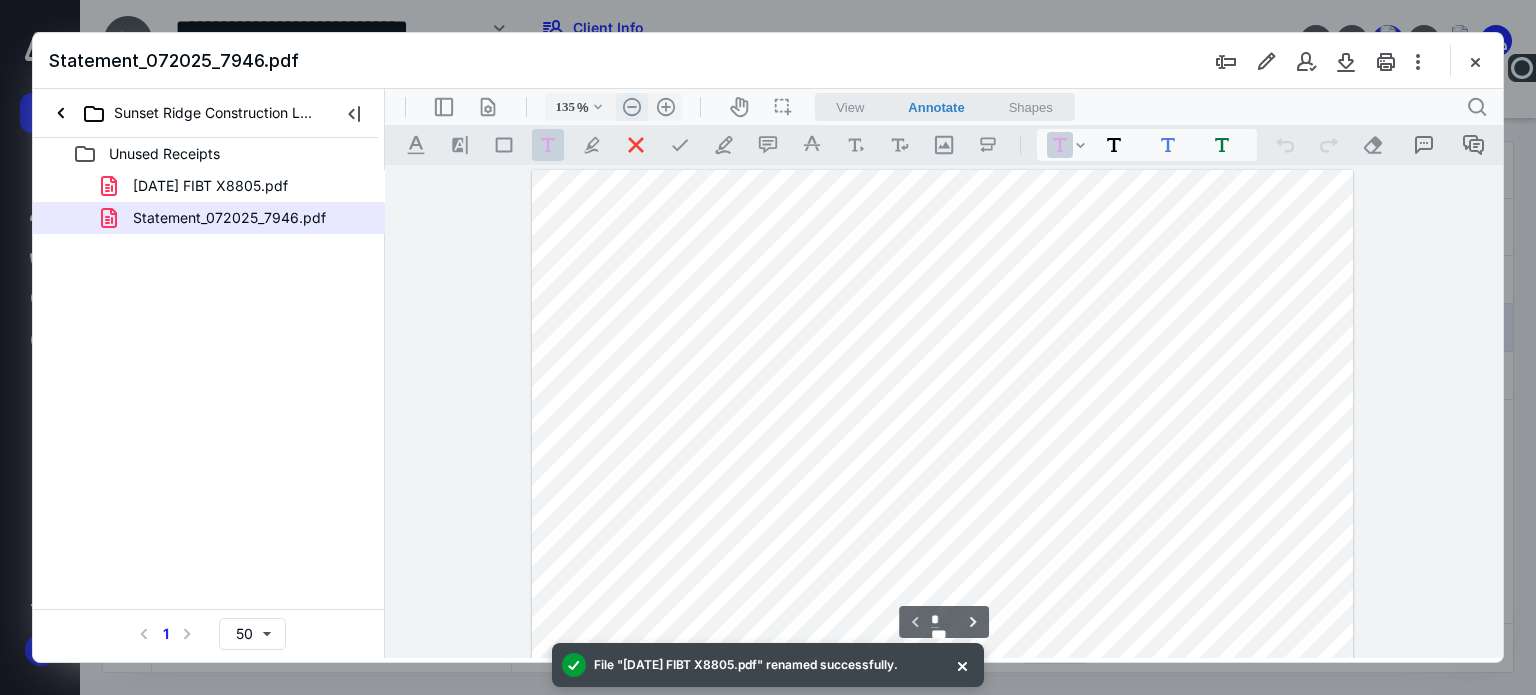 click on ".cls-1{fill:#abb0c4;} icon - header - zoom - out - line" at bounding box center [632, 107] 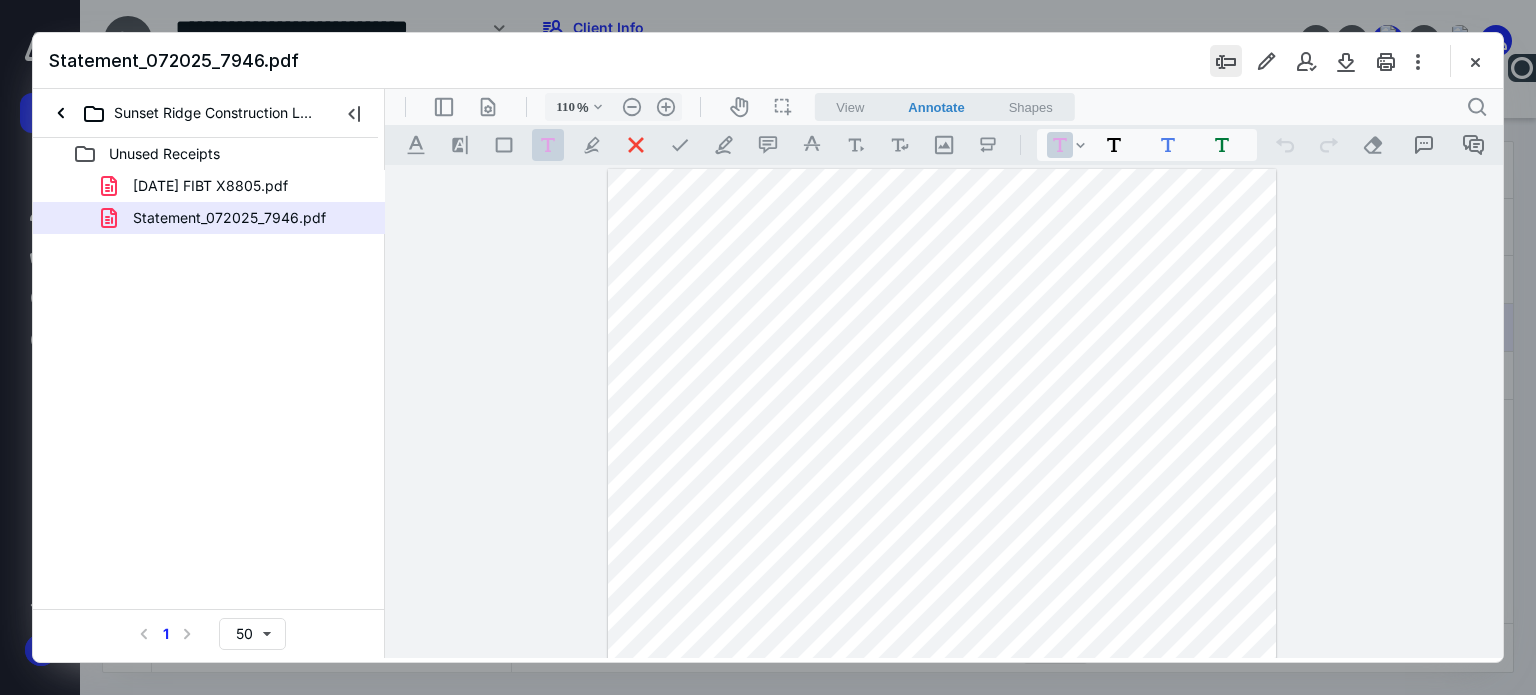 click at bounding box center (1226, 61) 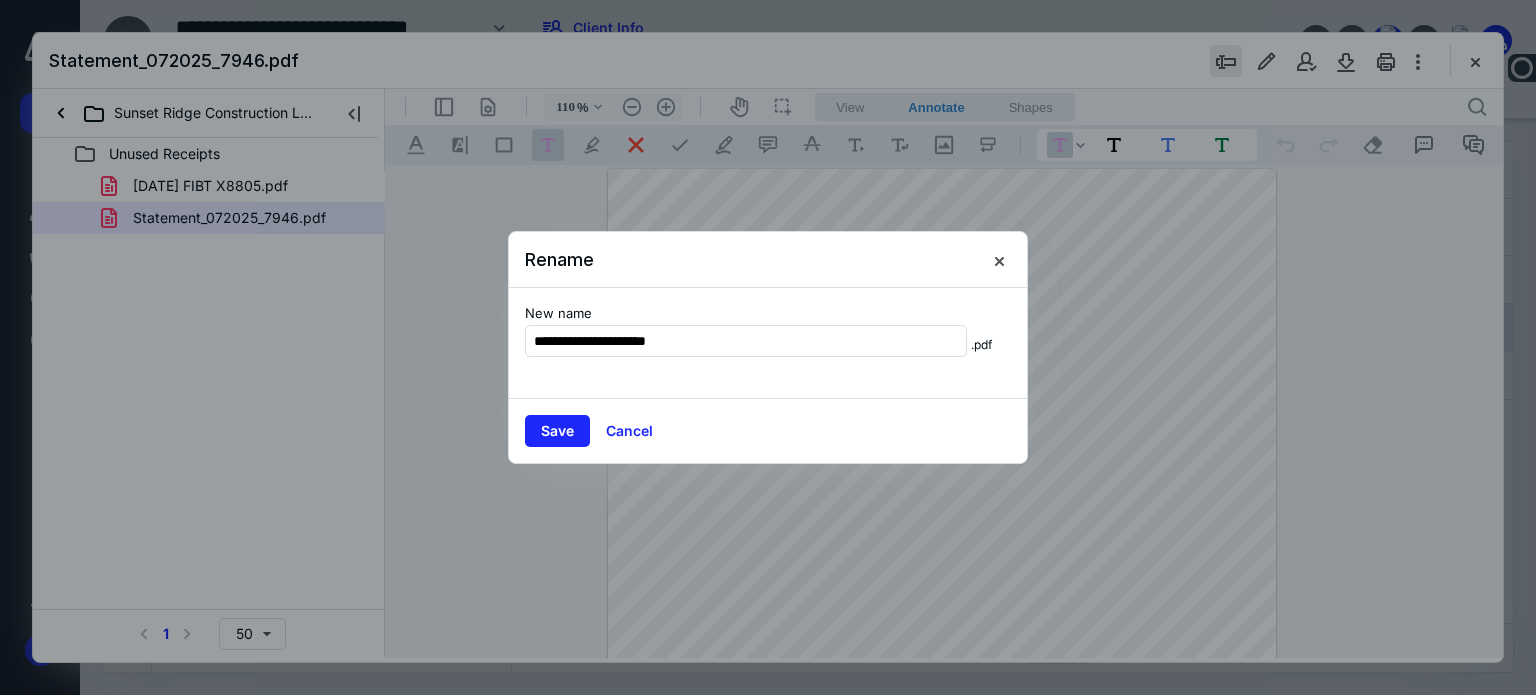 type on "**********" 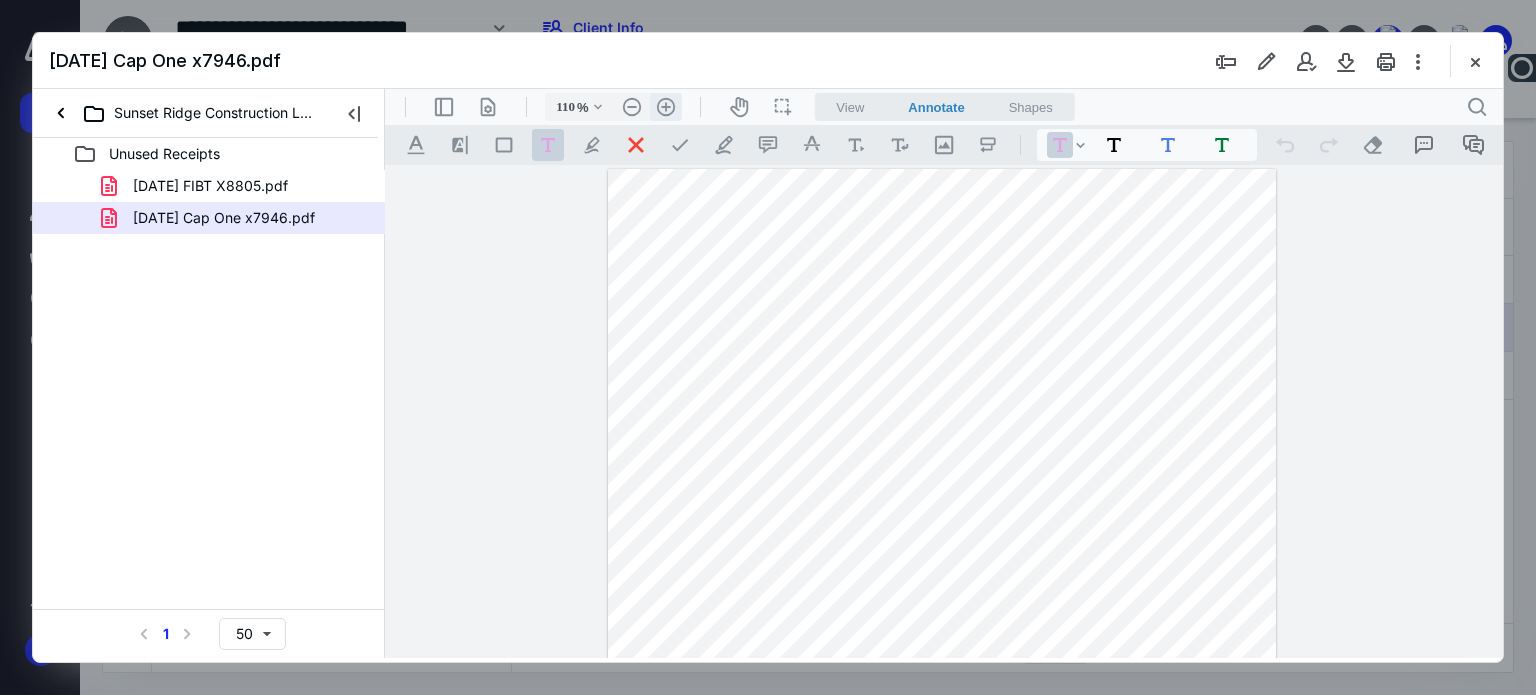 click on ".cls-1{fill:#abb0c4;} icon - header - zoom - in - line" at bounding box center [666, 107] 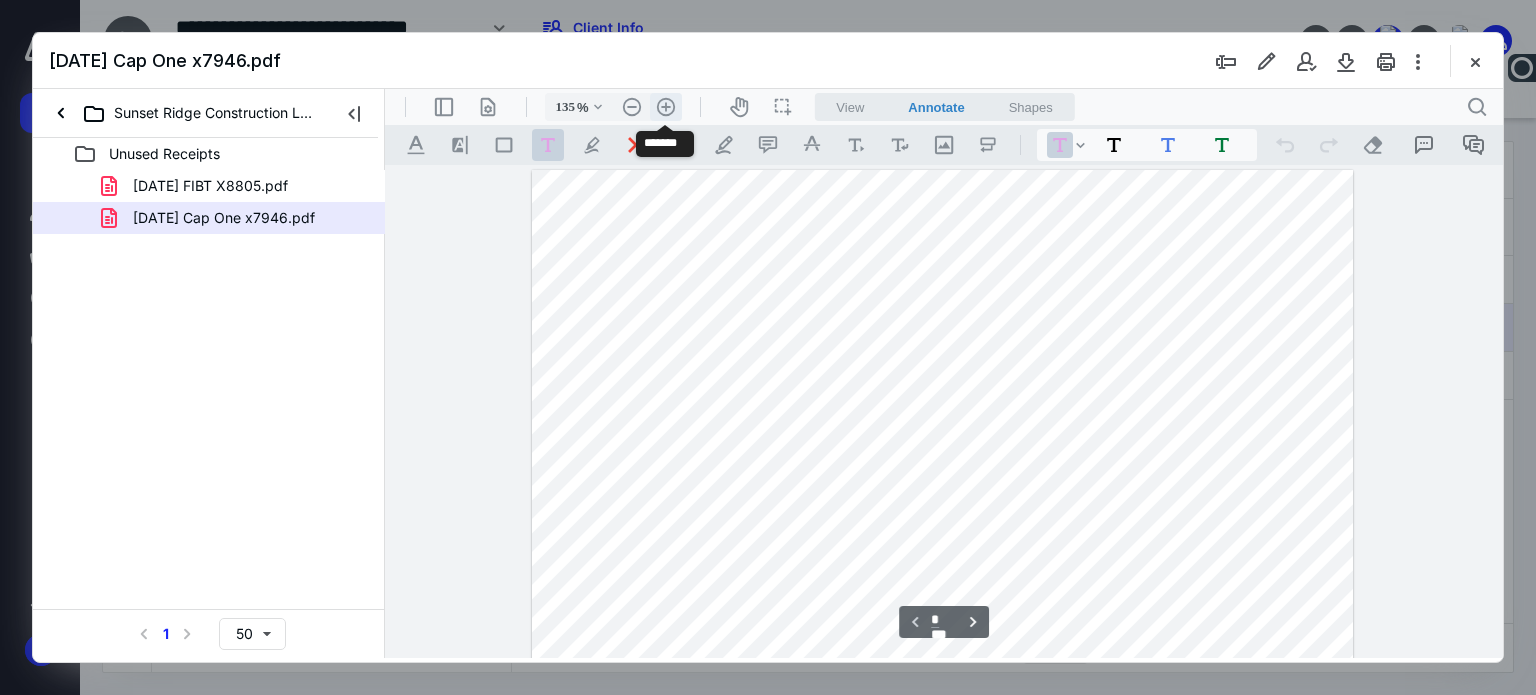 scroll, scrollTop: 48, scrollLeft: 0, axis: vertical 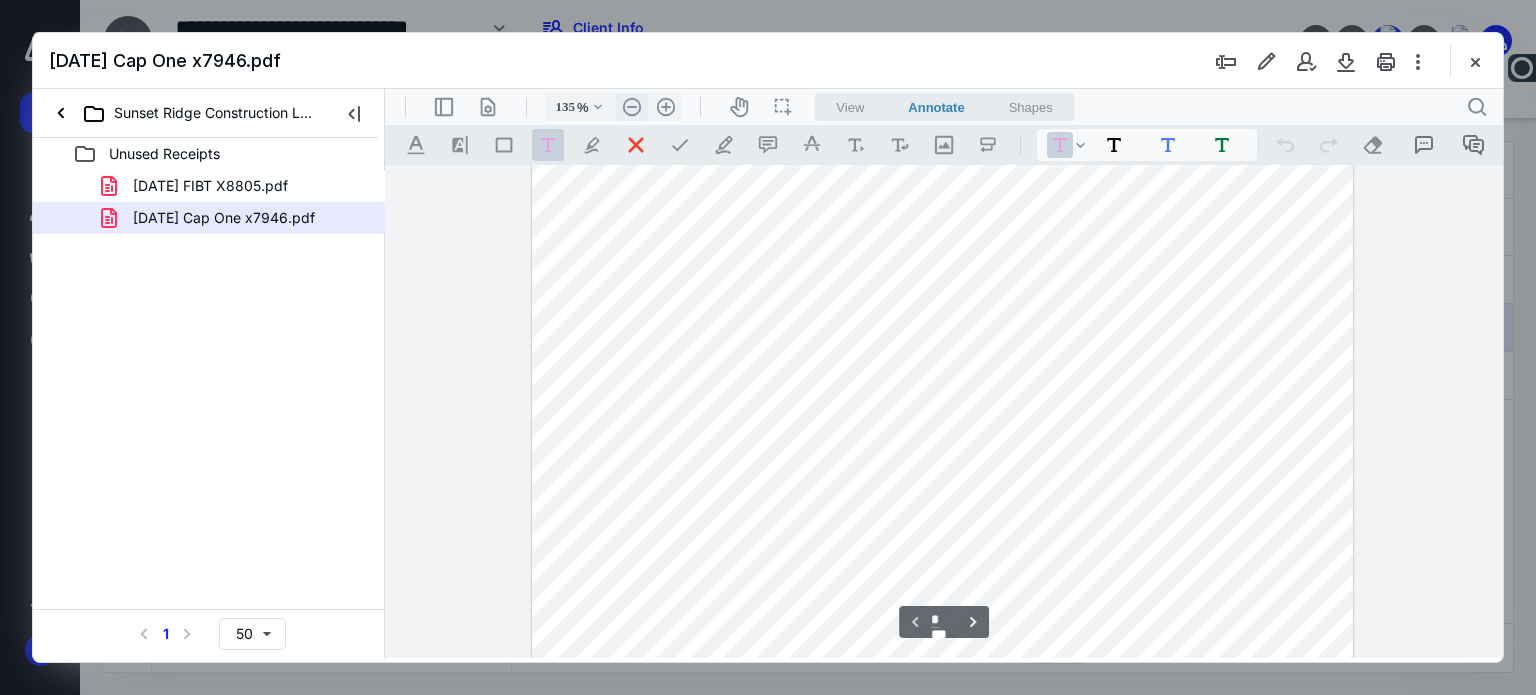 click on ".cls-1{fill:#abb0c4;} icon - header - zoom - out - line" at bounding box center [632, 107] 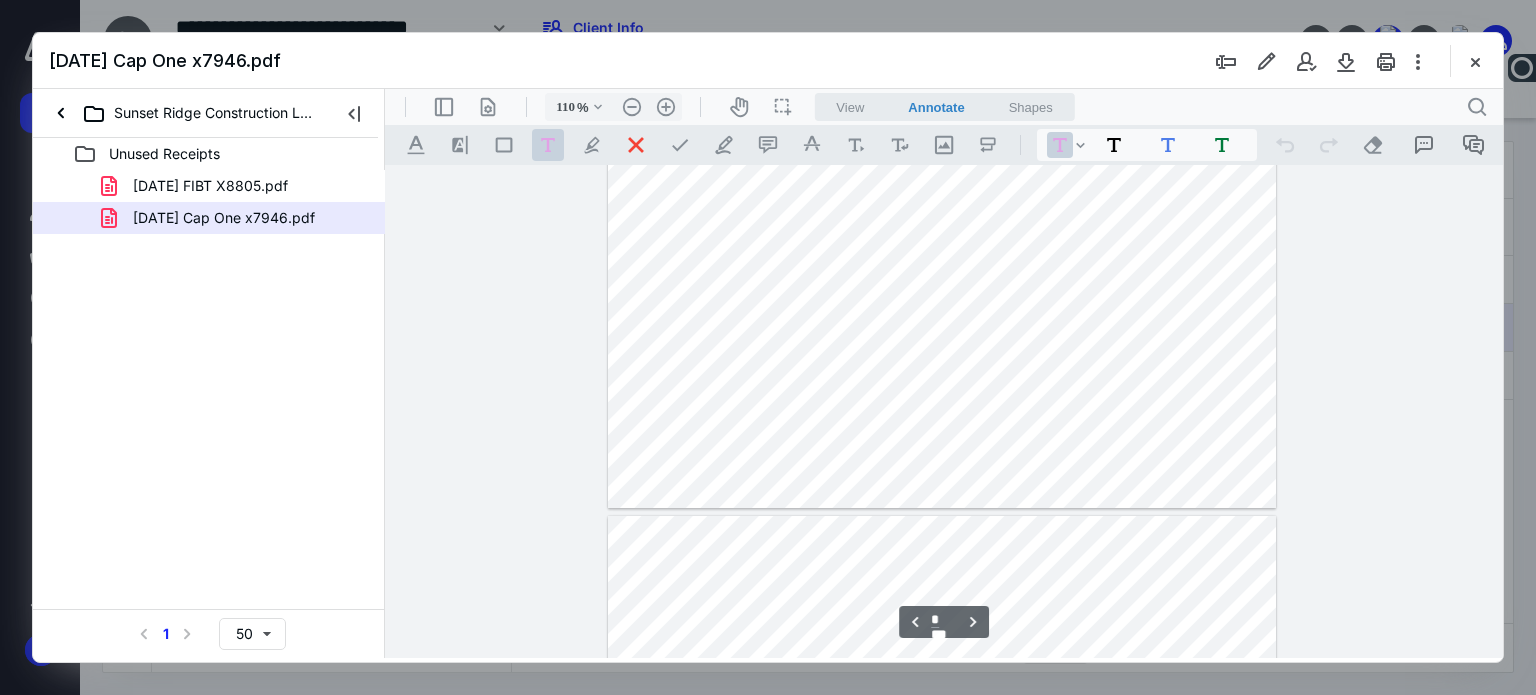 scroll, scrollTop: 2400, scrollLeft: 0, axis: vertical 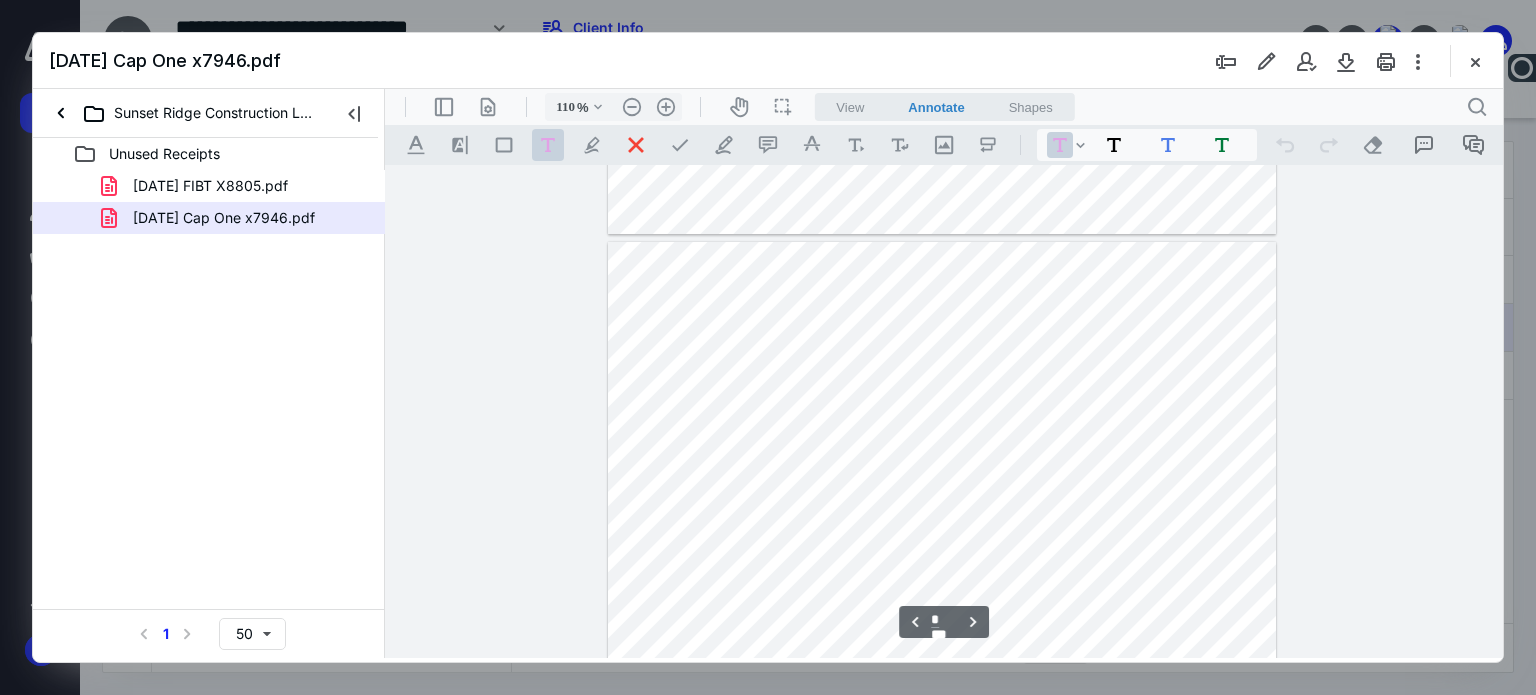 type on "*" 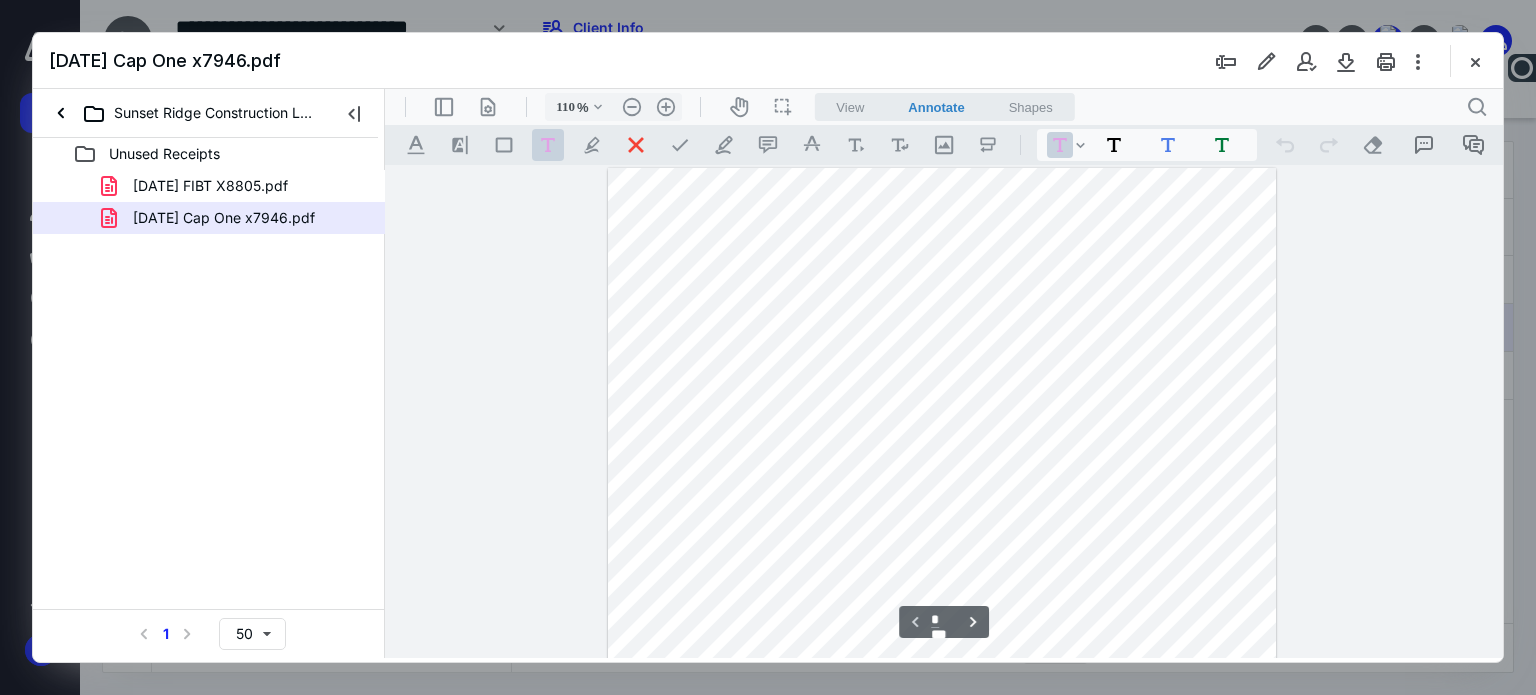 scroll, scrollTop: 0, scrollLeft: 0, axis: both 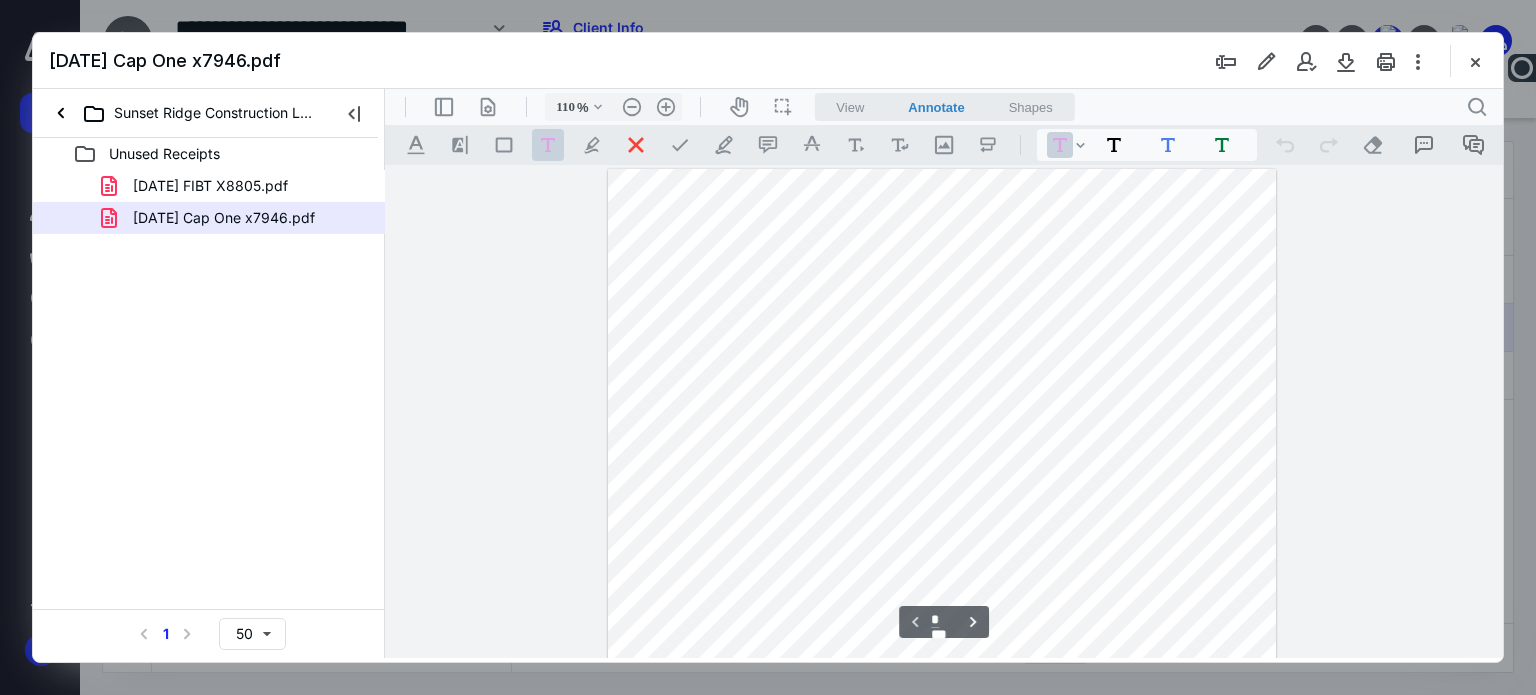 click on ".cls-1{fill:#abb0c4;} icon - tool - text - free text" at bounding box center [548, 145] 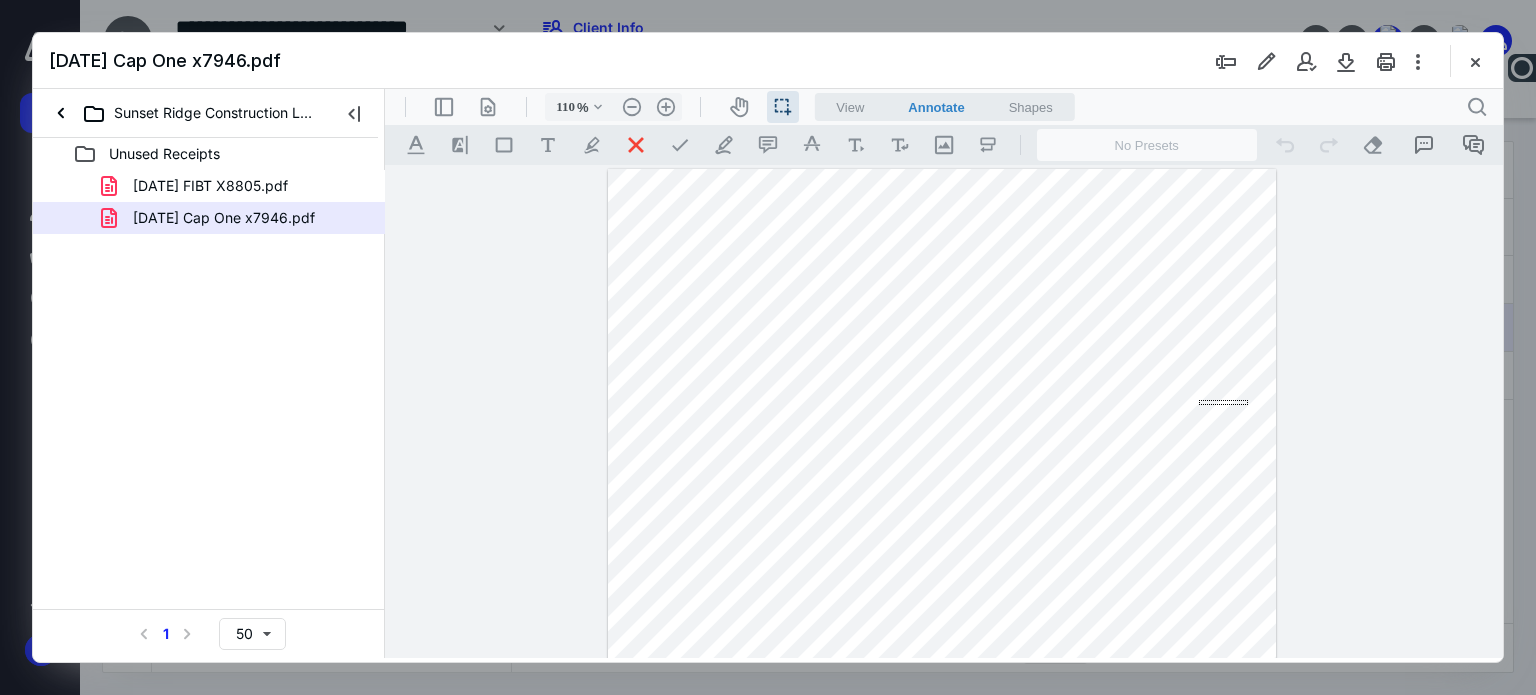 drag, startPoint x: 1199, startPoint y: 400, endPoint x: 1248, endPoint y: 405, distance: 49.25444 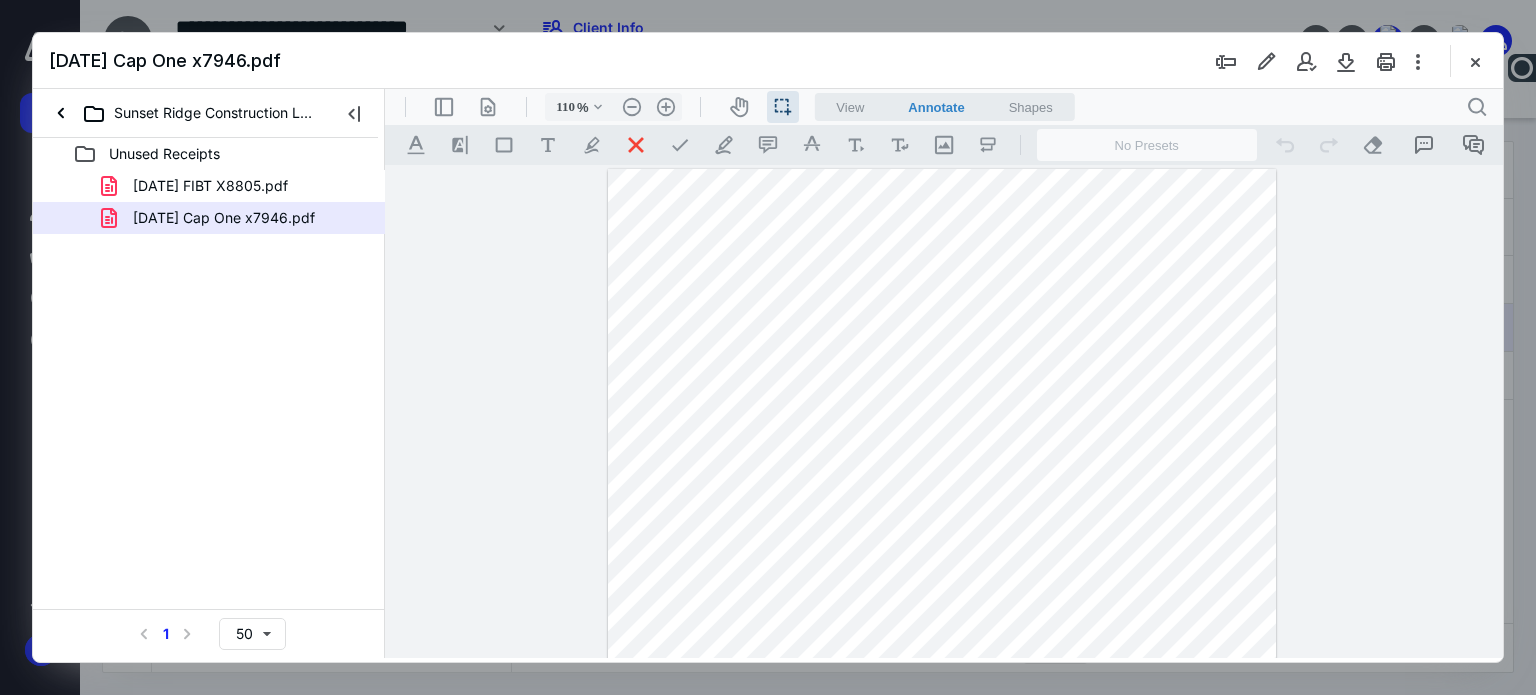 drag, startPoint x: 1241, startPoint y: 403, endPoint x: 1201, endPoint y: 403, distance: 40 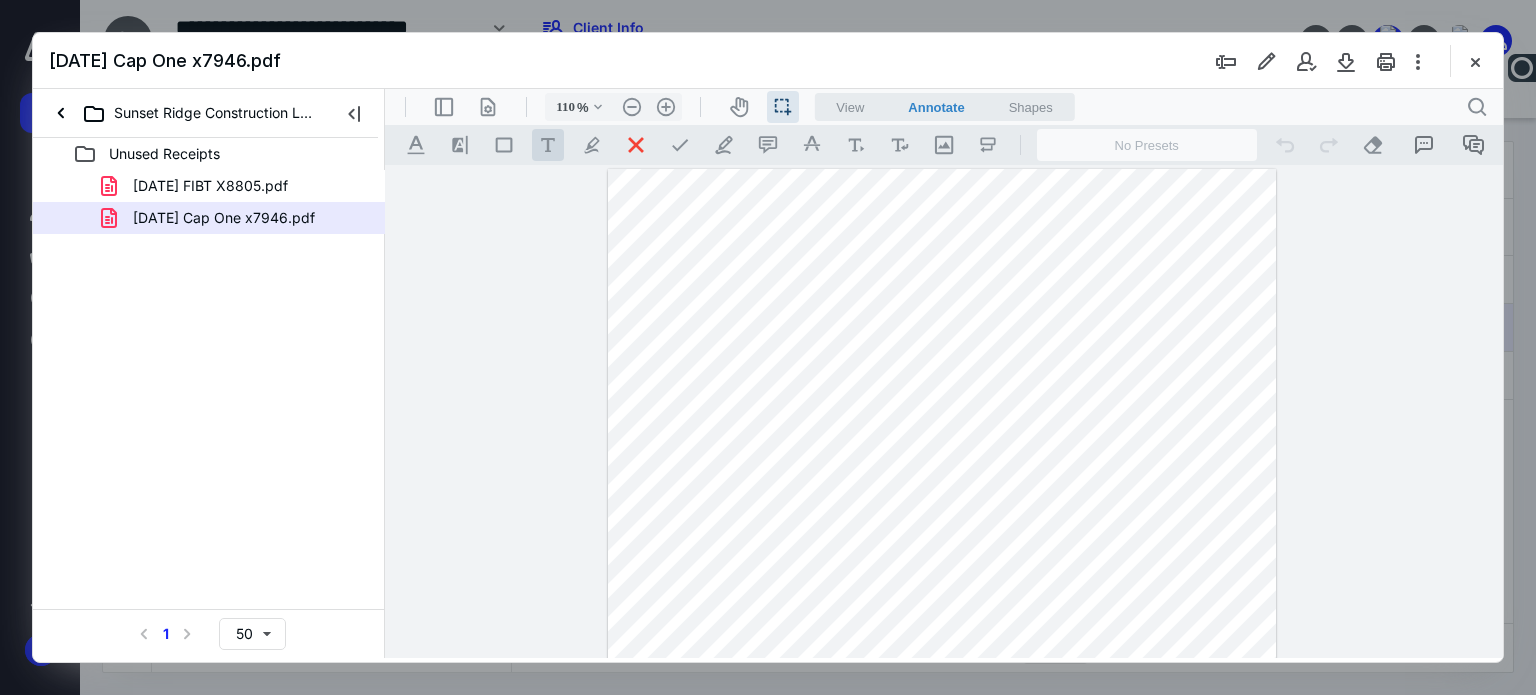 click on ".cls-1{fill:#abb0c4;} icon - tool - text - free text" at bounding box center (548, 145) 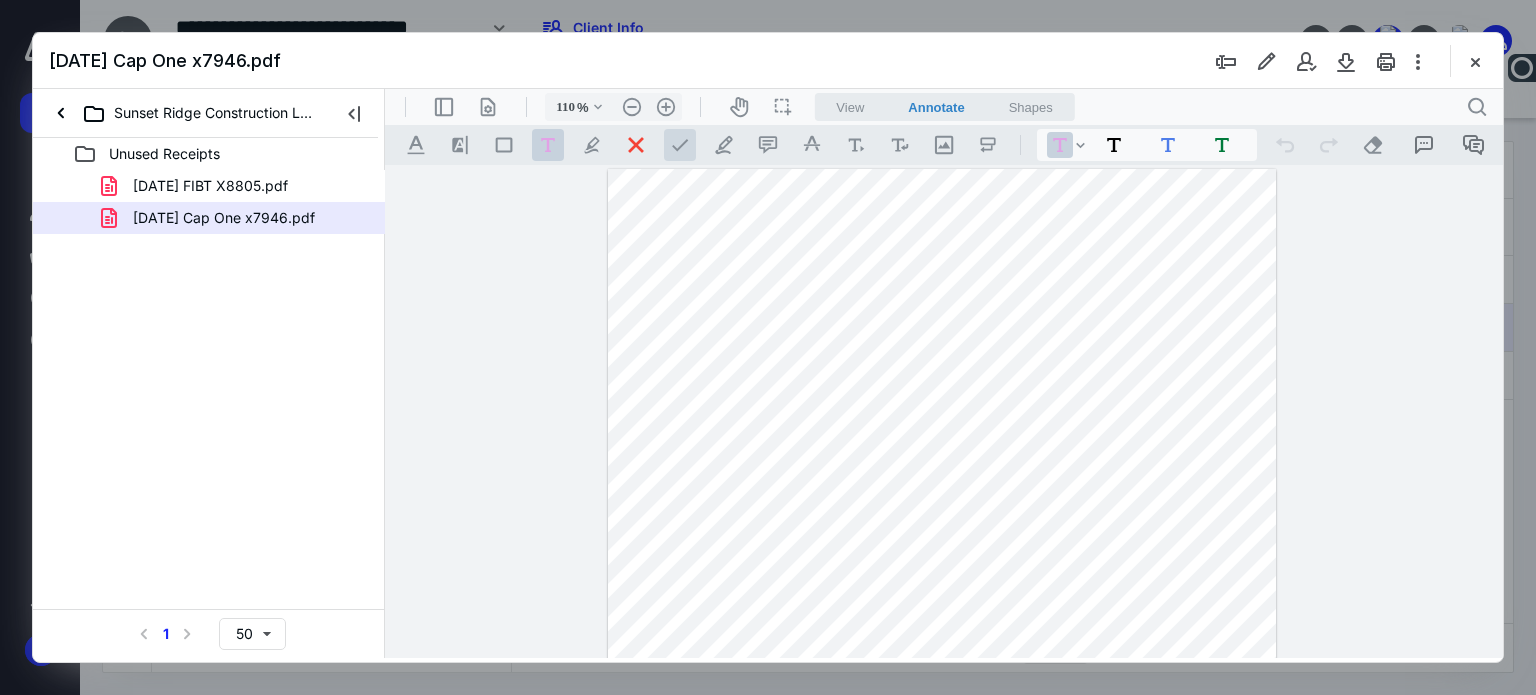 click at bounding box center [680, 145] 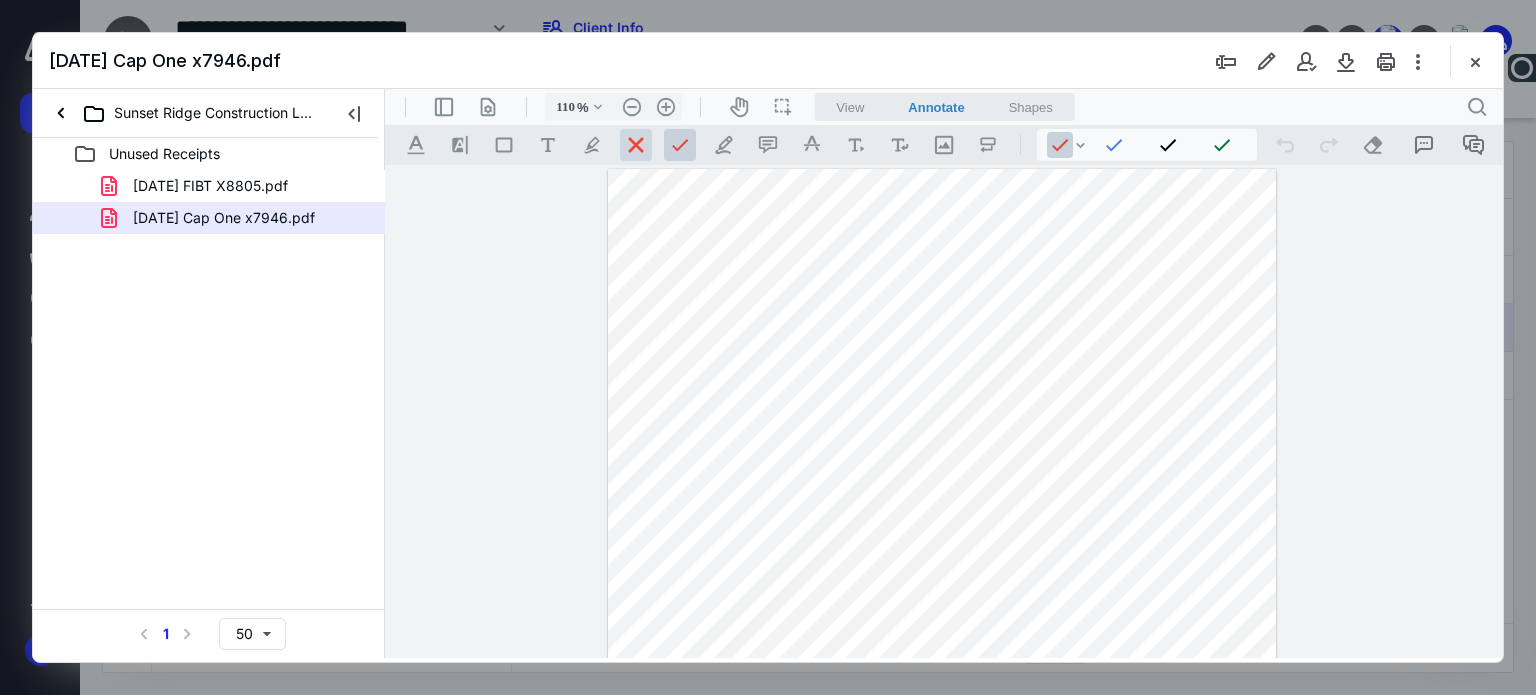 click at bounding box center (636, 145) 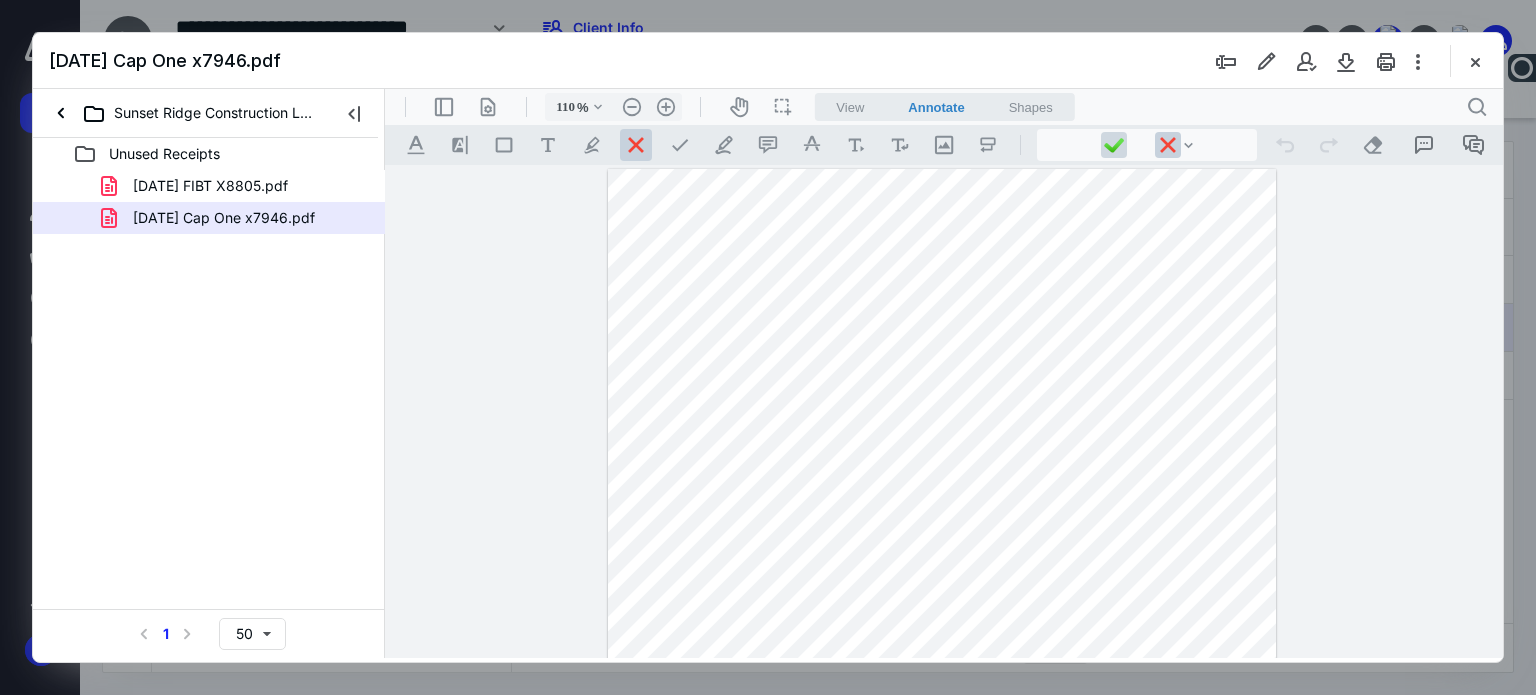 click at bounding box center [1114, 145] 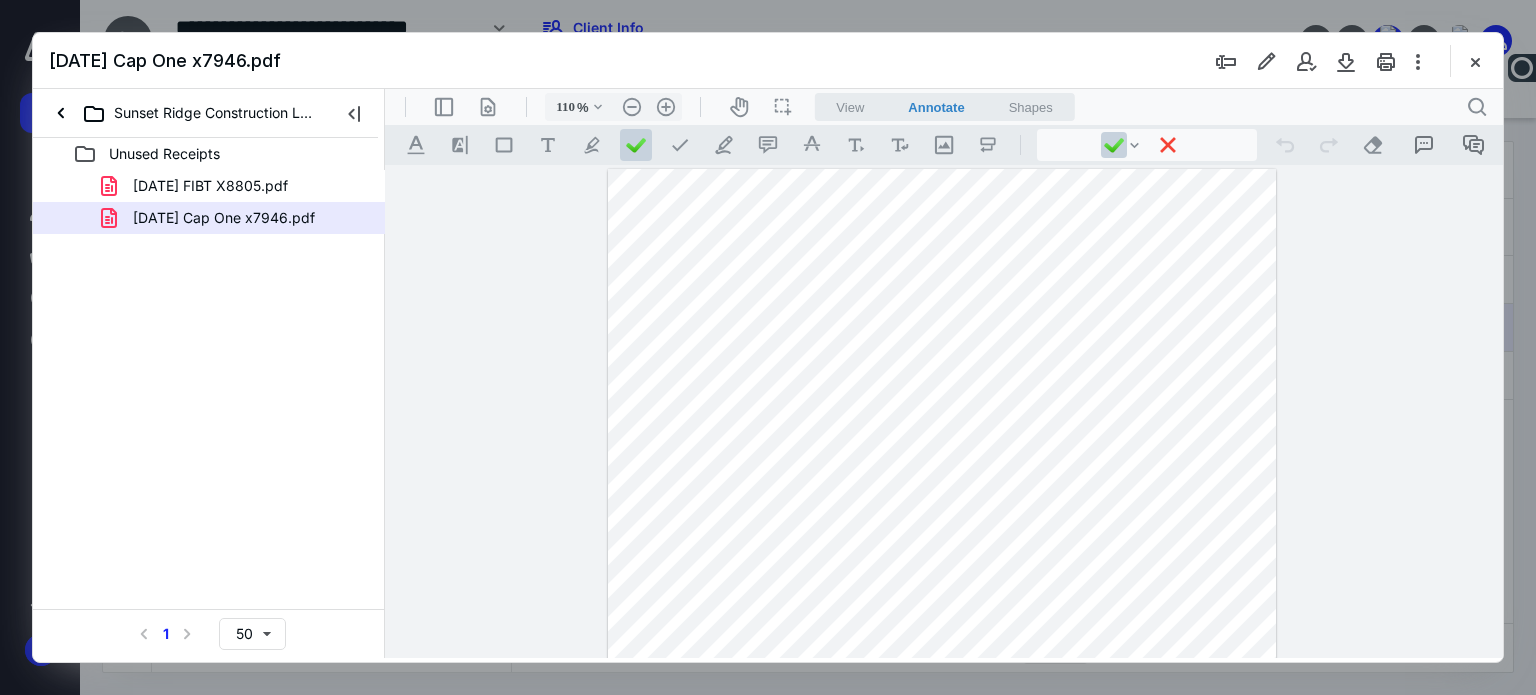 click at bounding box center [942, 601] 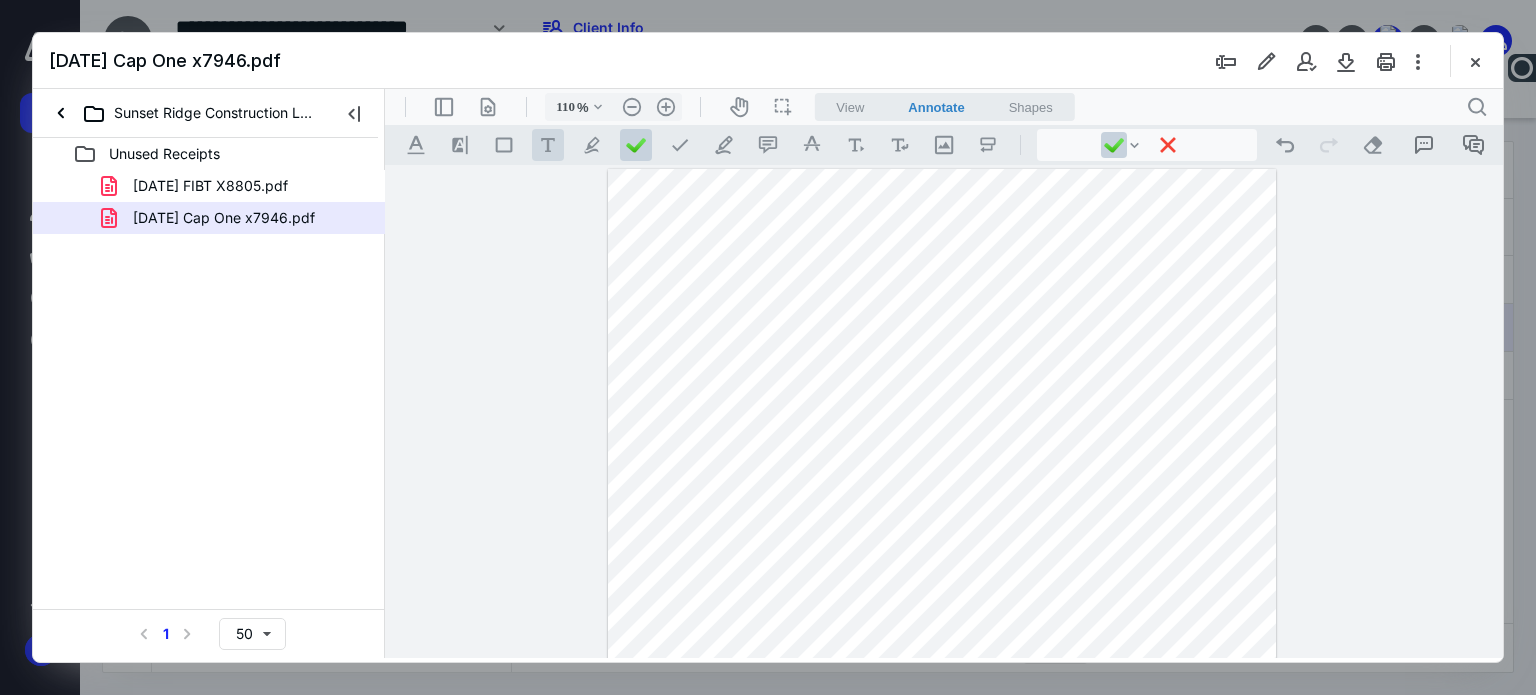 click on ".cls-1{fill:#abb0c4;} icon - tool - text - free text" at bounding box center [548, 145] 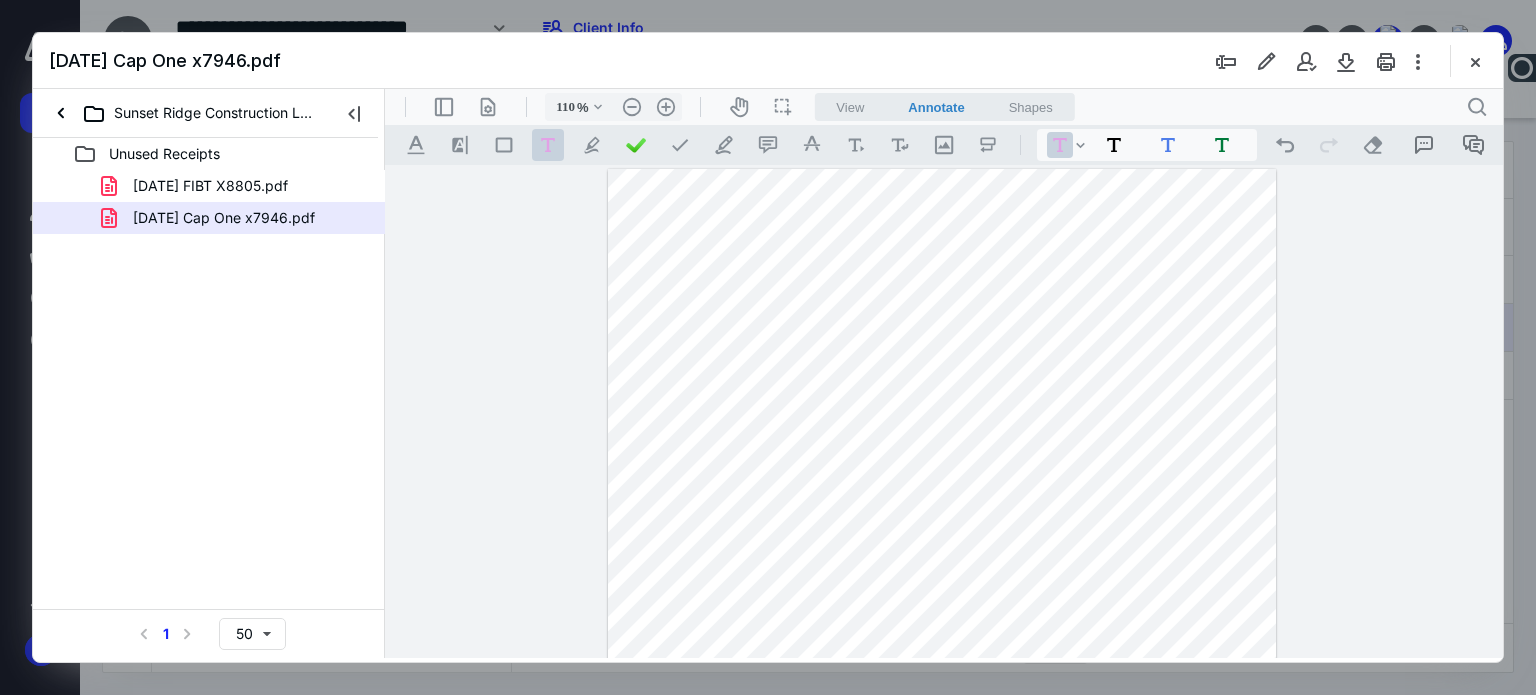 click at bounding box center [942, 601] 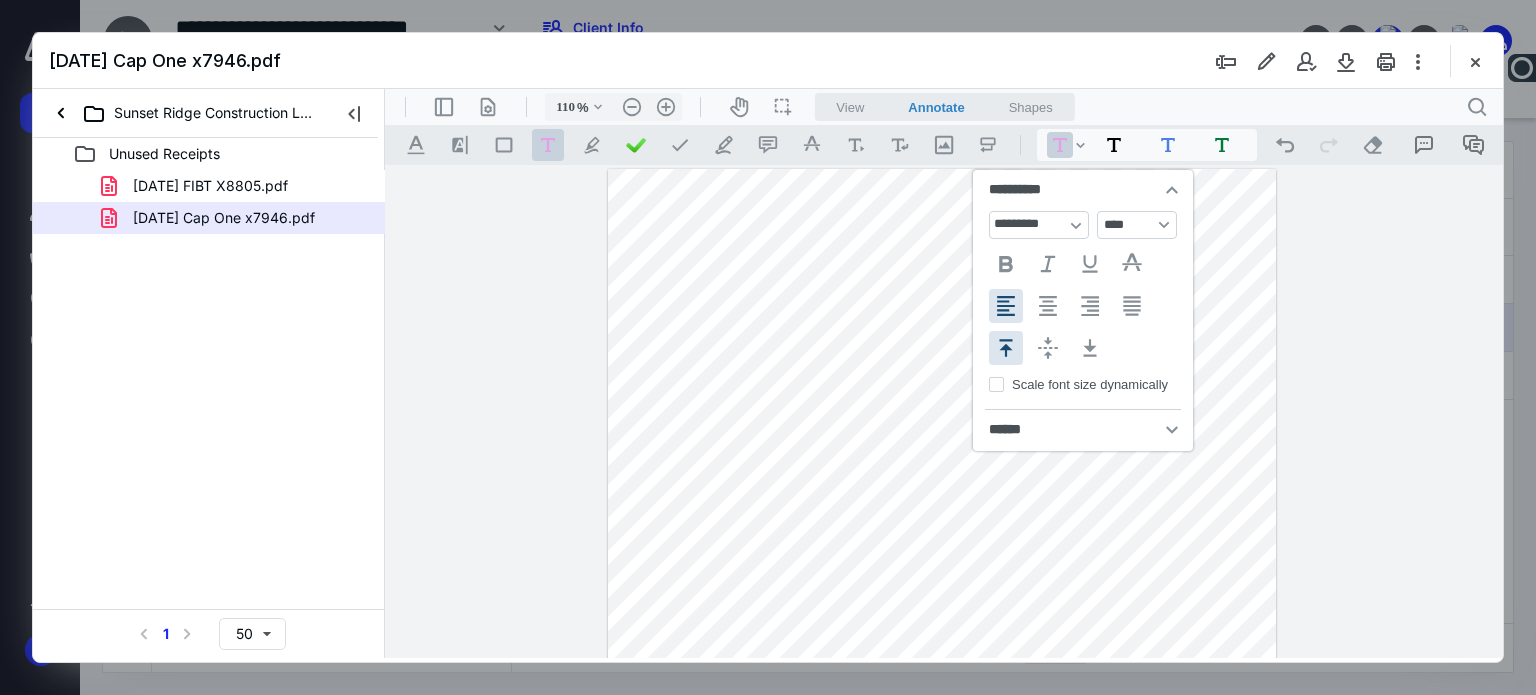 click on "**********" at bounding box center [1083, 190] 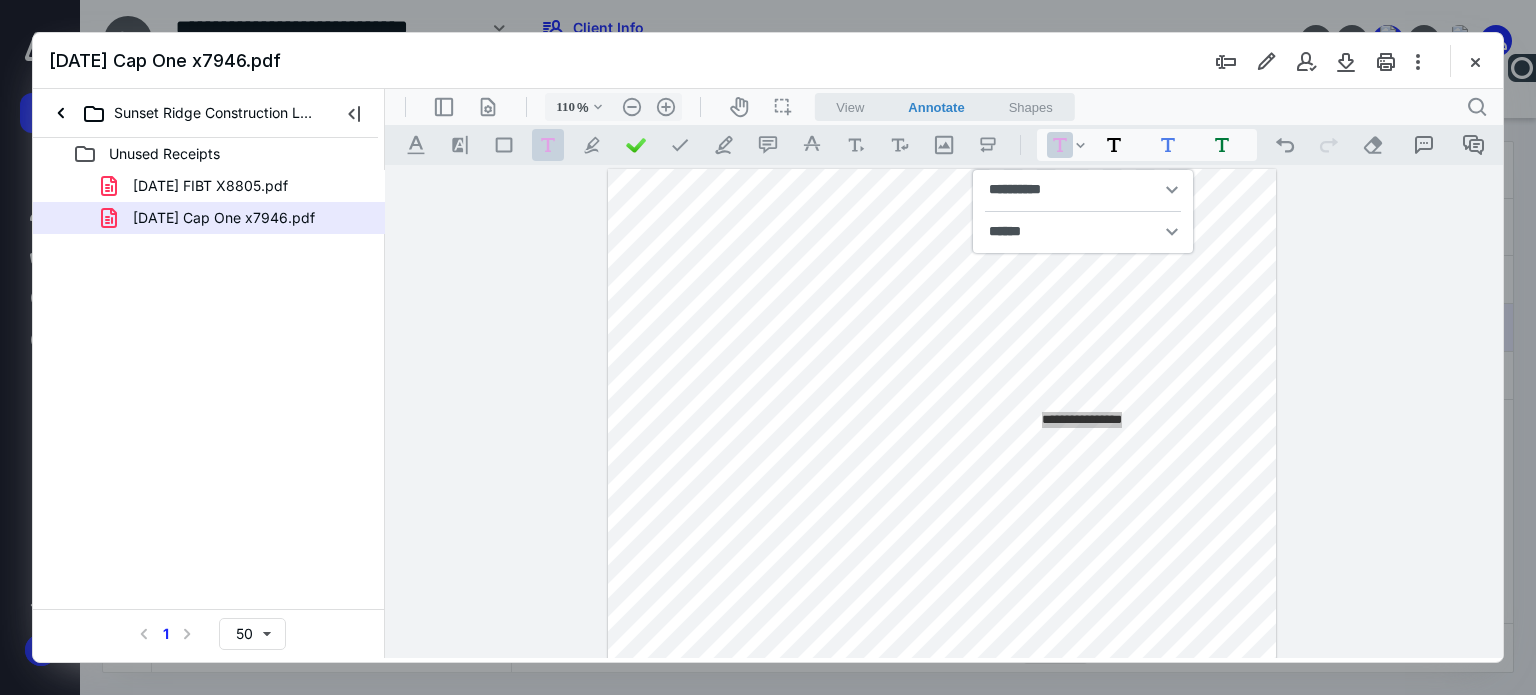 click on "07.02.25 Cap One x7946.pdf" at bounding box center [768, 61] 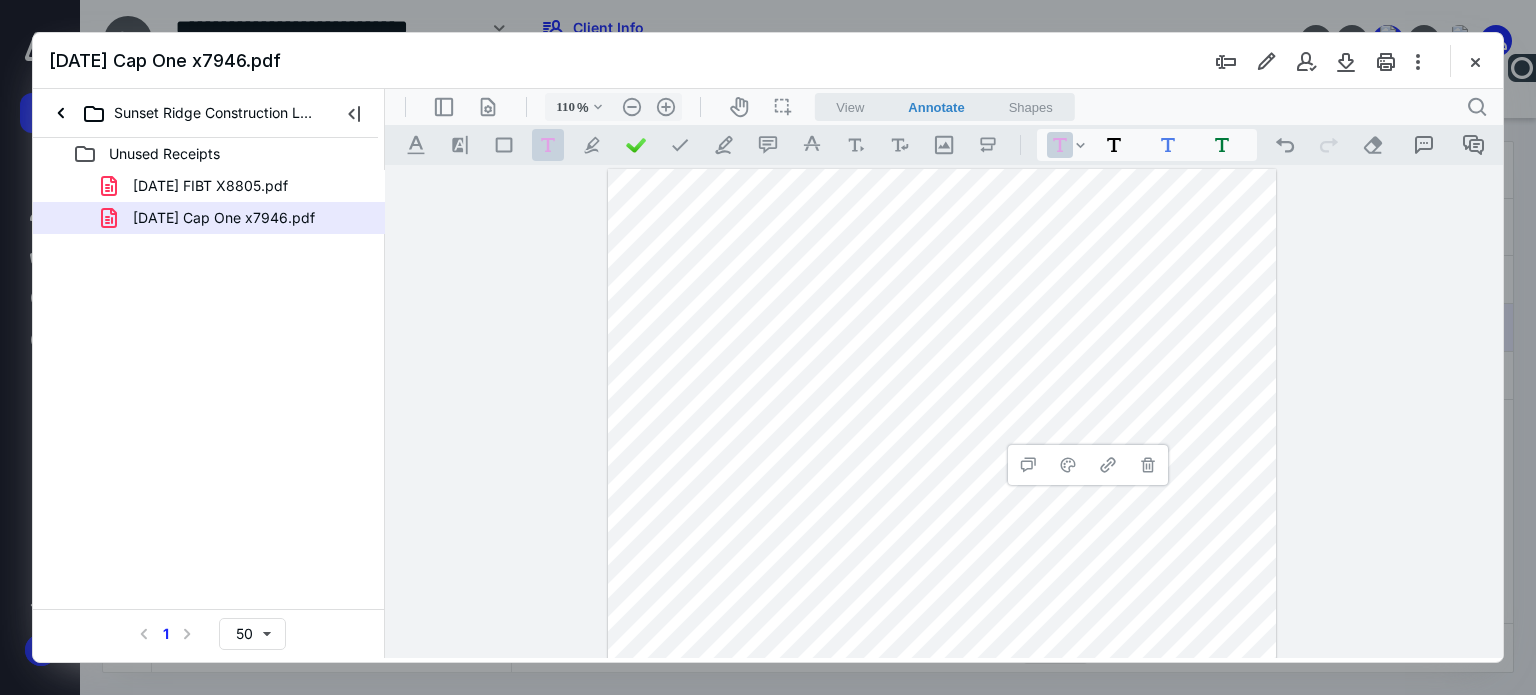 click on "**********" at bounding box center (942, 601) 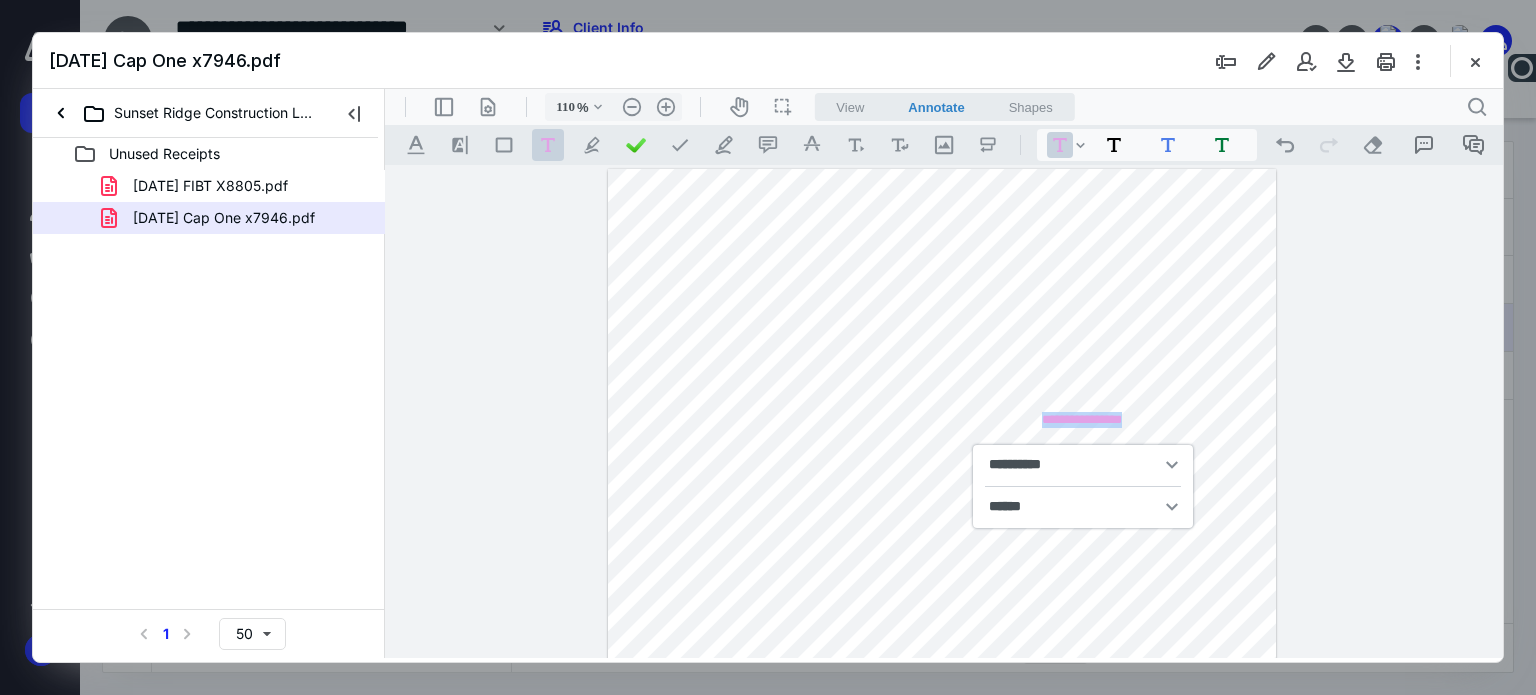 type 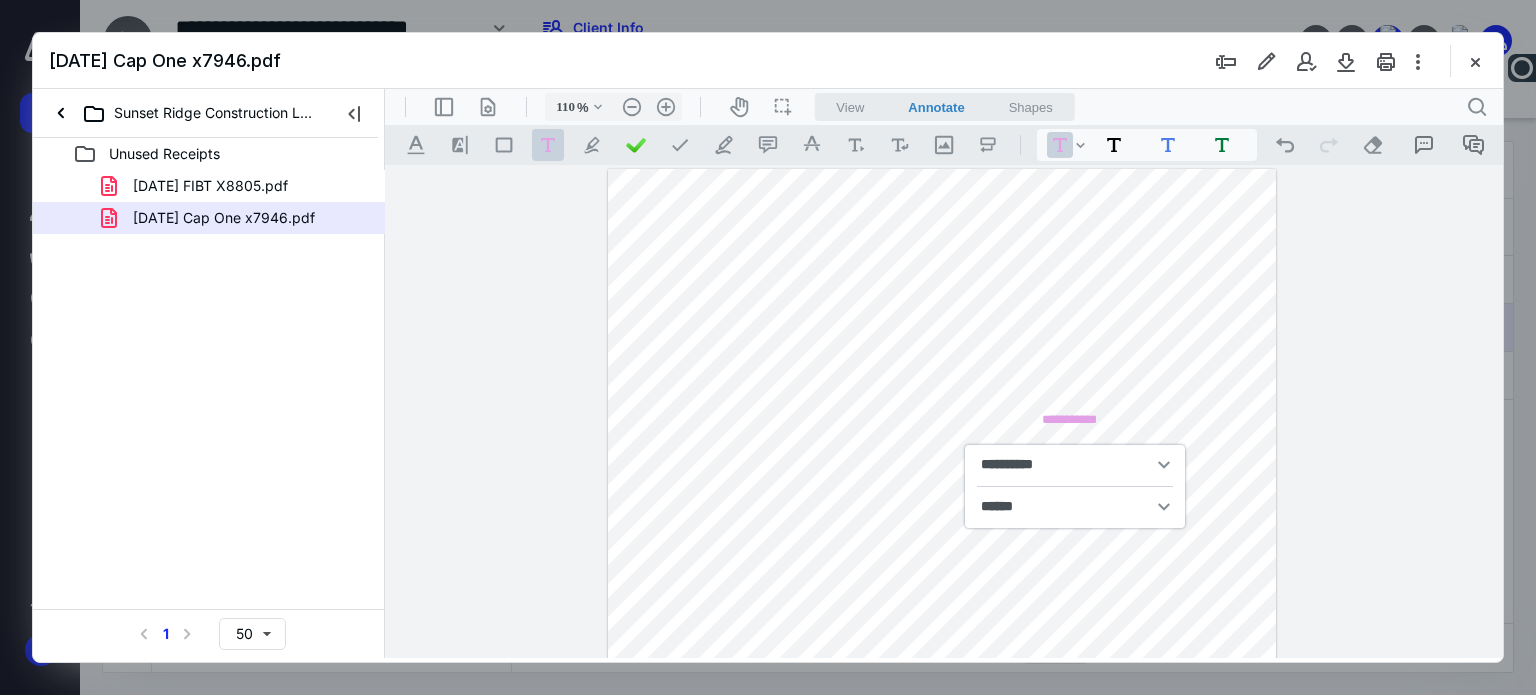 click on "**********" at bounding box center (944, 412) 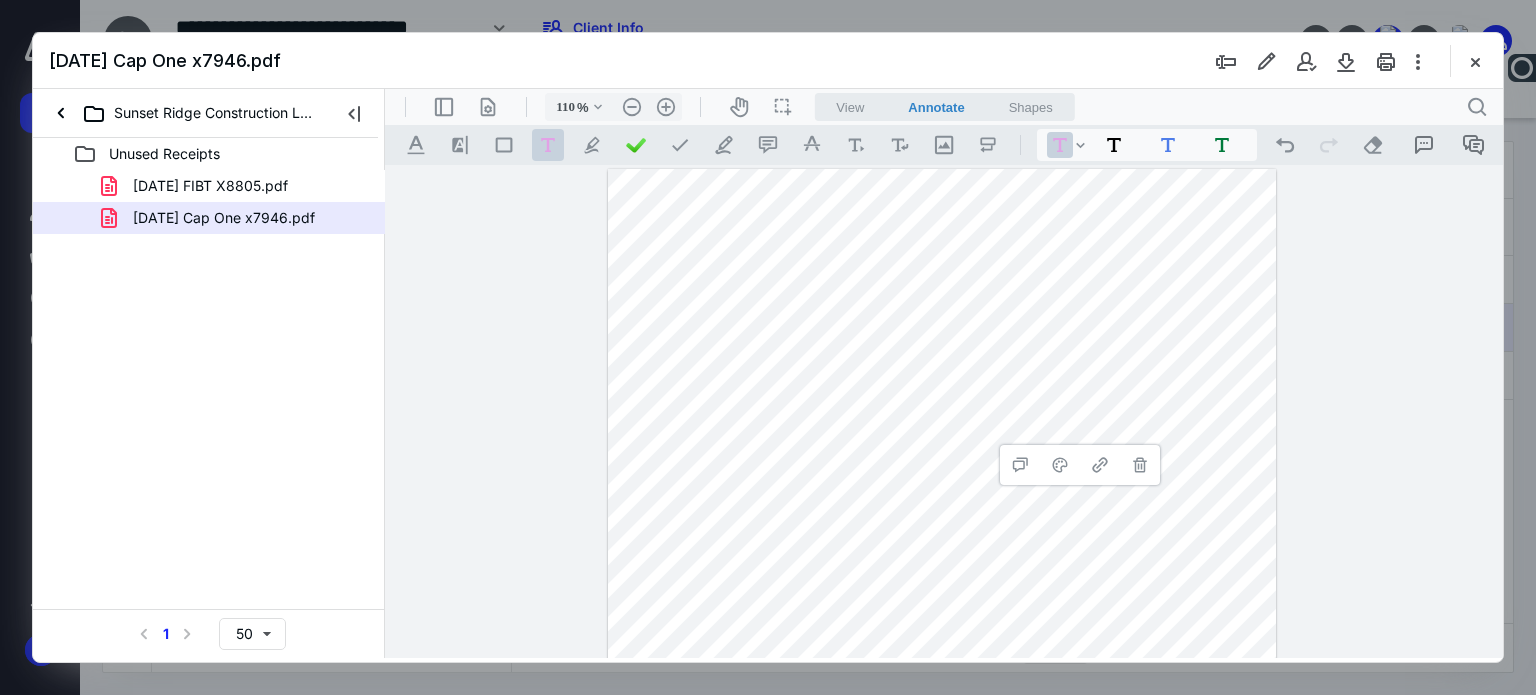 click on "**********" at bounding box center (944, 412) 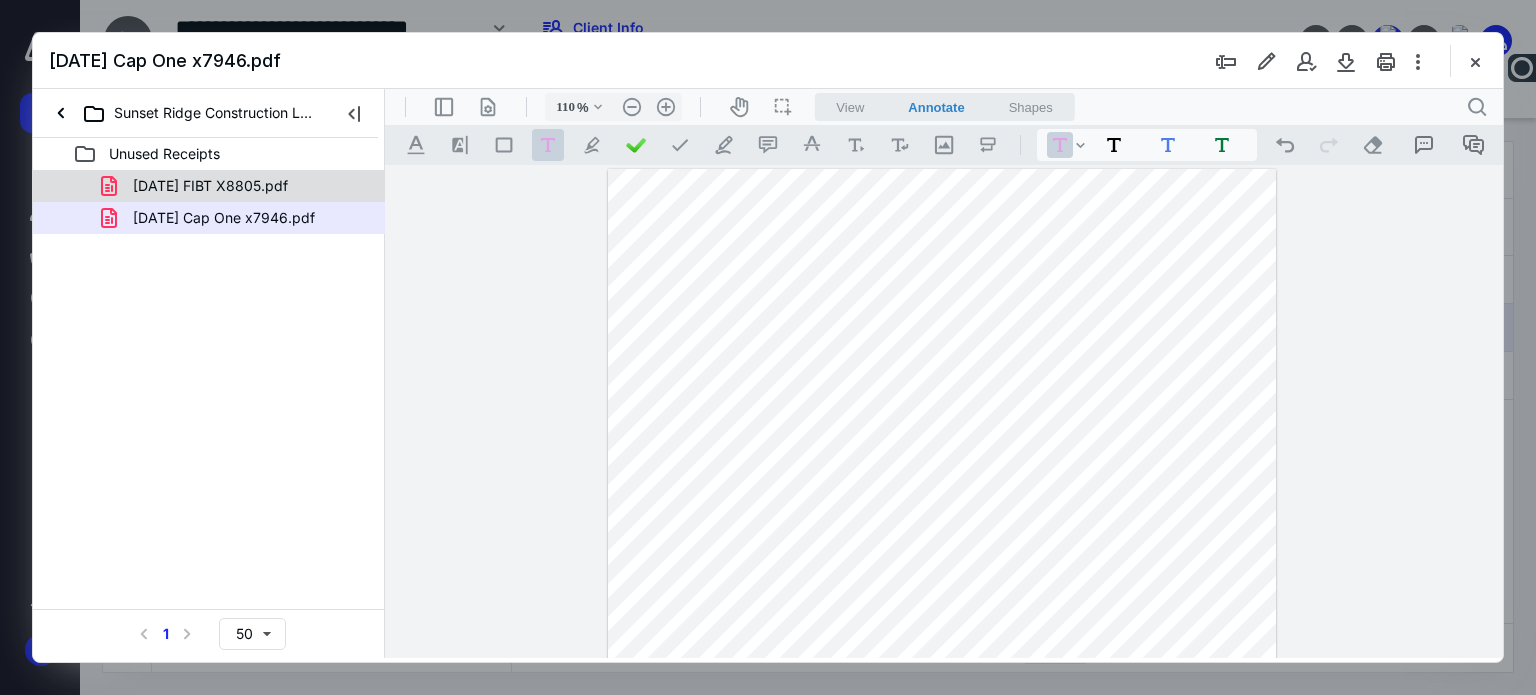 click on "06.30.25 FIBT X8805.pdf" at bounding box center [210, 186] 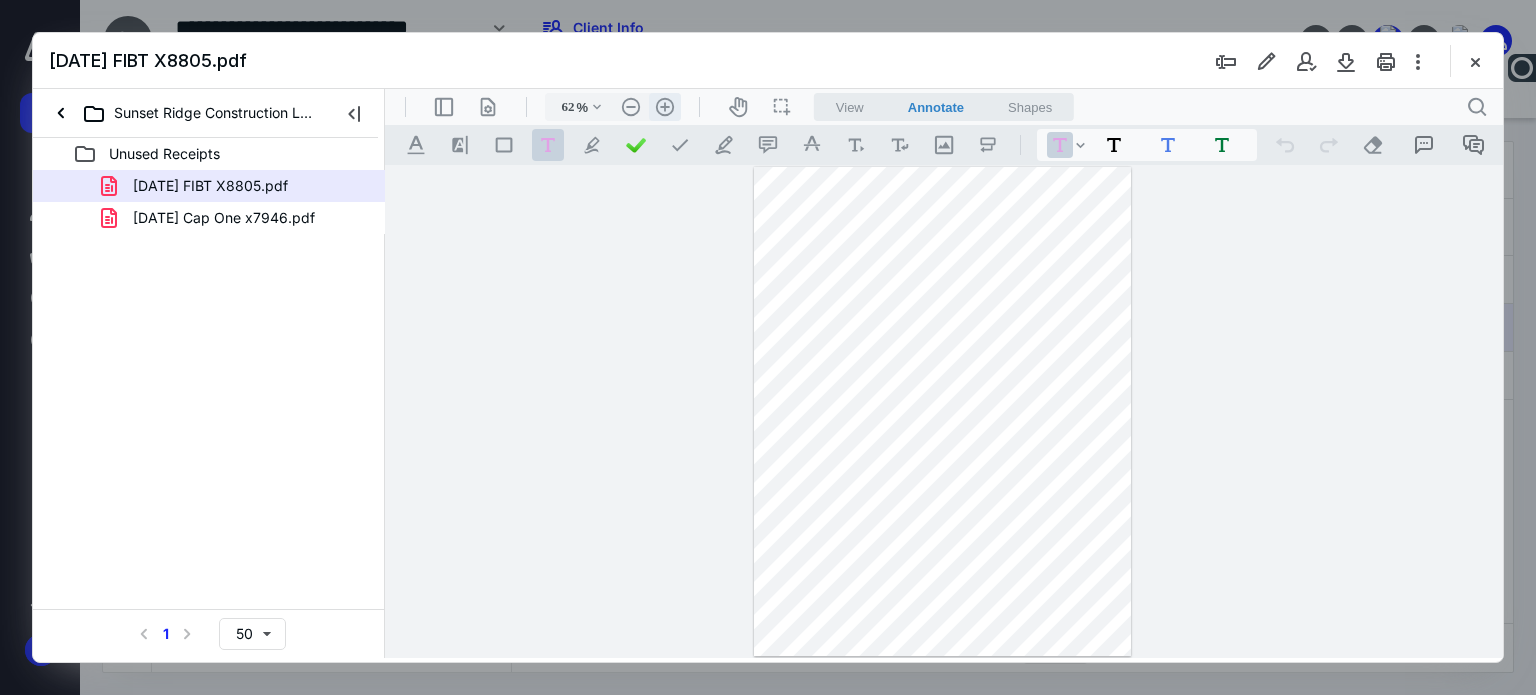 click on ".cls-1{fill:#abb0c4;} icon - header - zoom - in - line" at bounding box center [665, 107] 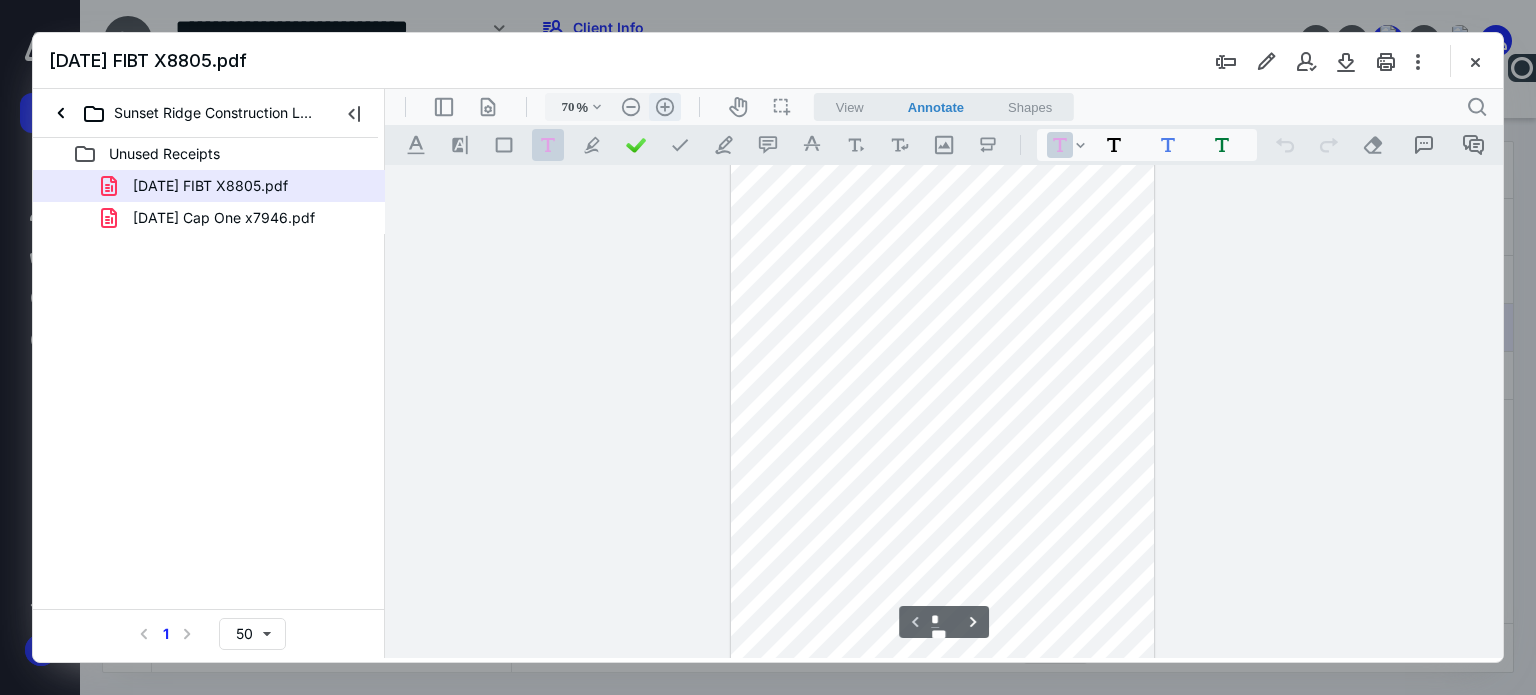 click on ".cls-1{fill:#abb0c4;} icon - header - zoom - in - line" at bounding box center [665, 107] 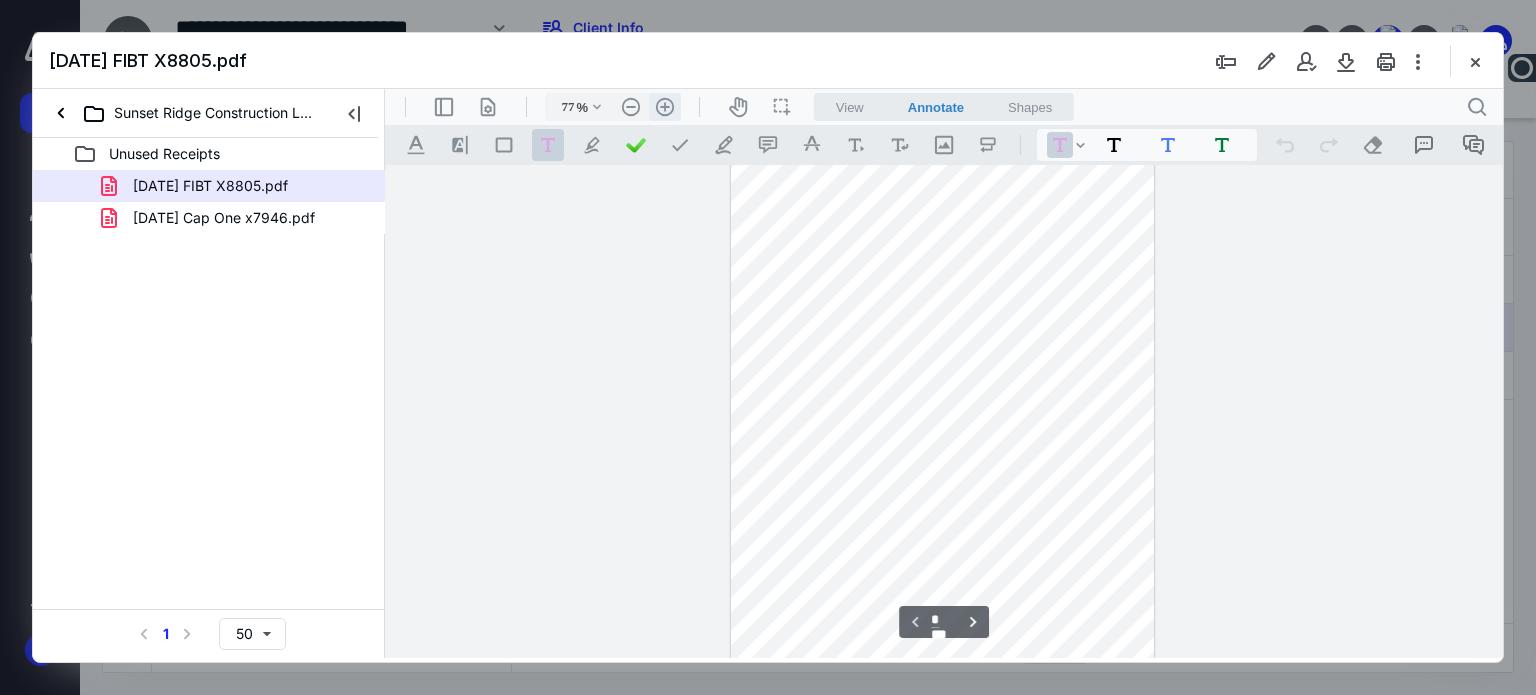 click on ".cls-1{fill:#abb0c4;} icon - header - zoom - in - line" at bounding box center [665, 107] 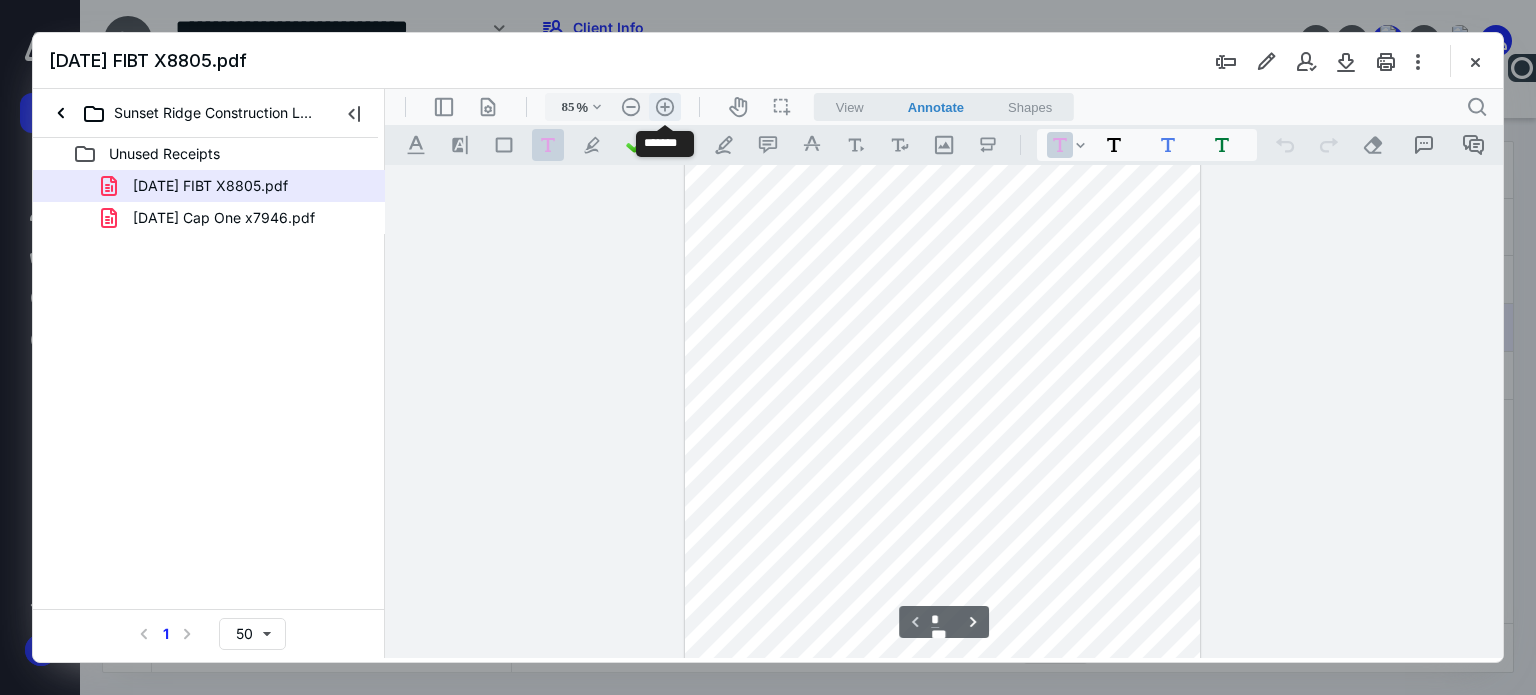 click on ".cls-1{fill:#abb0c4;} icon - header - zoom - in - line" at bounding box center [665, 107] 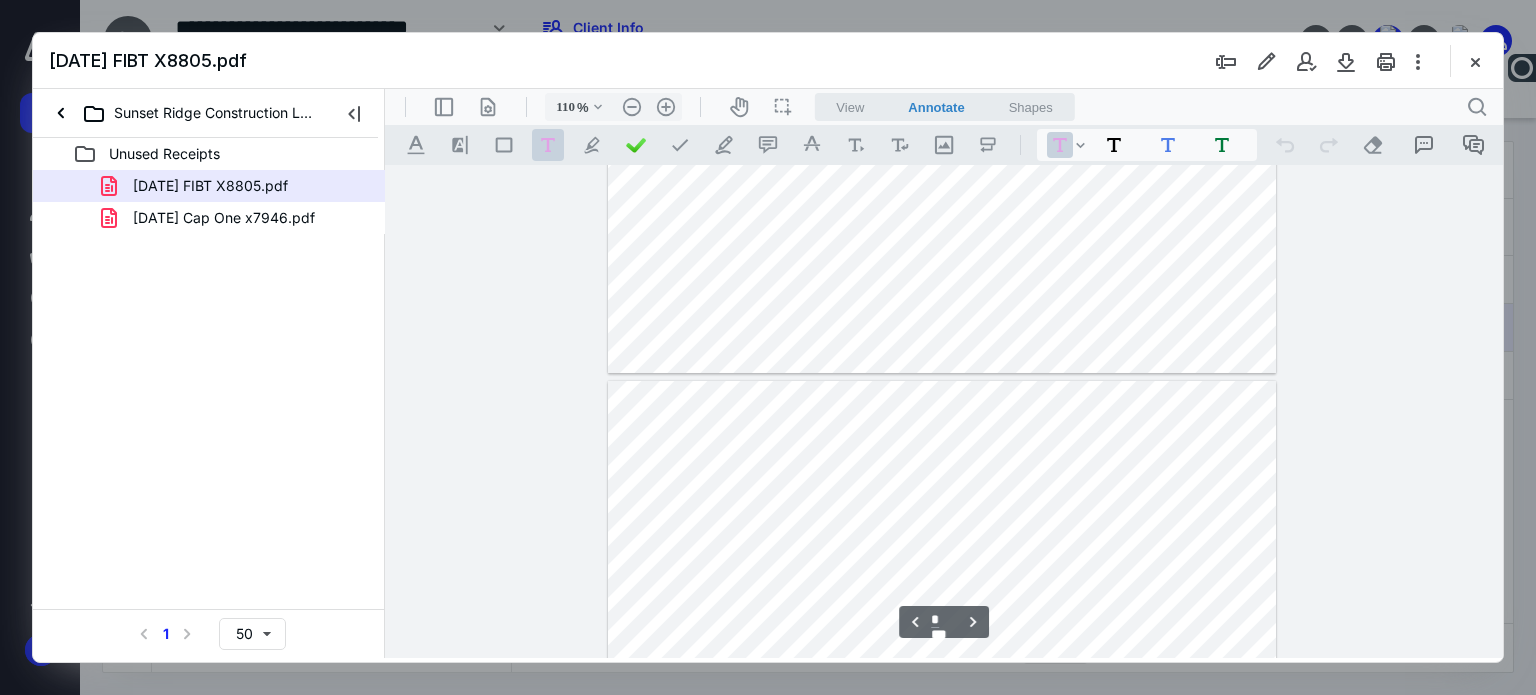 type on "*" 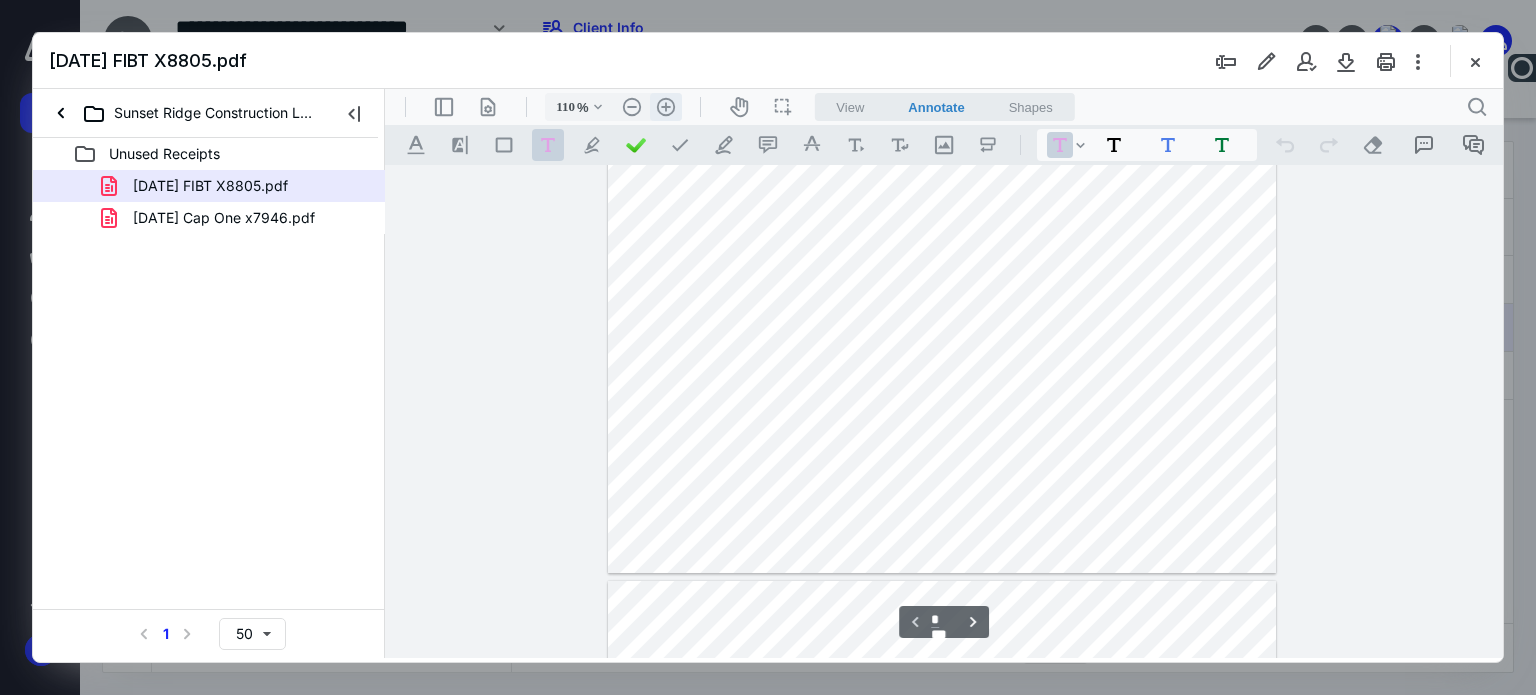 click on ".cls-1{fill:#abb0c4;} icon - header - zoom - in - line" at bounding box center (666, 107) 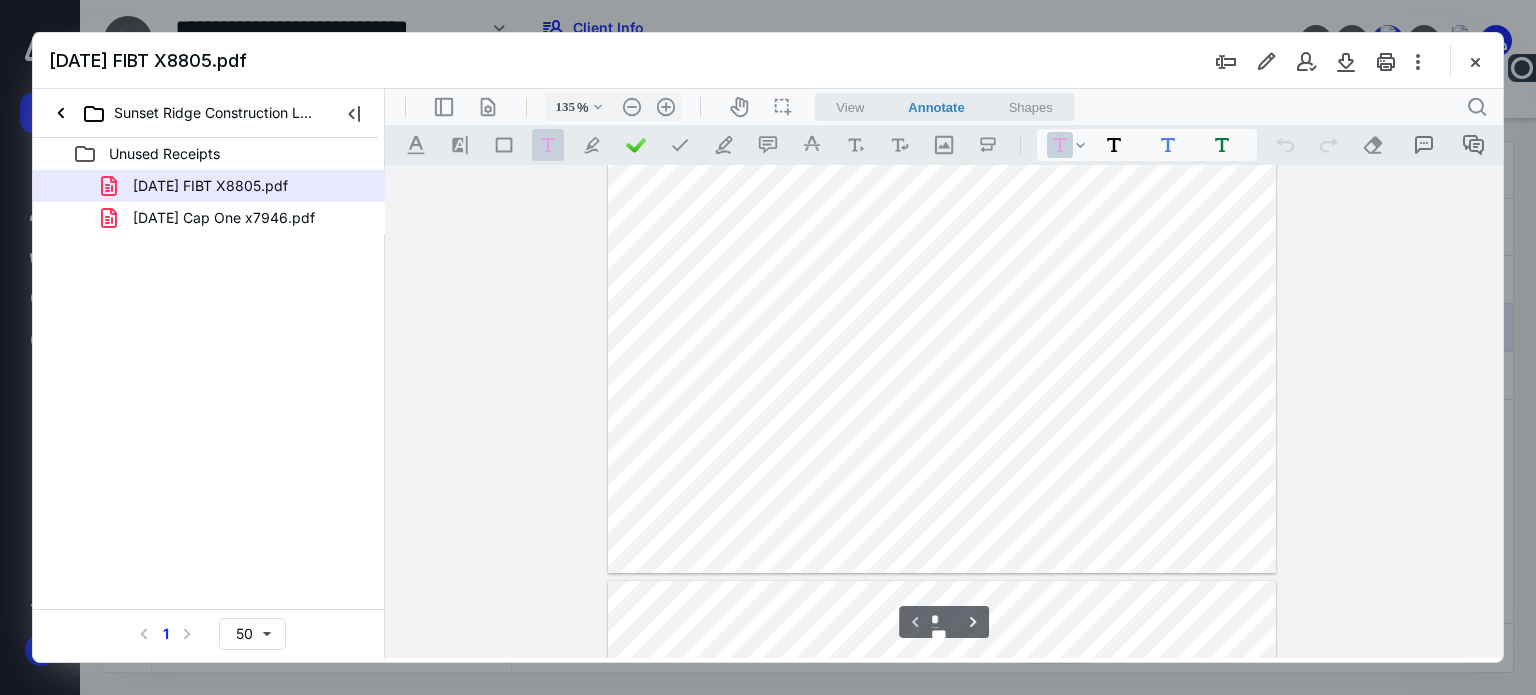 scroll, scrollTop: 615, scrollLeft: 0, axis: vertical 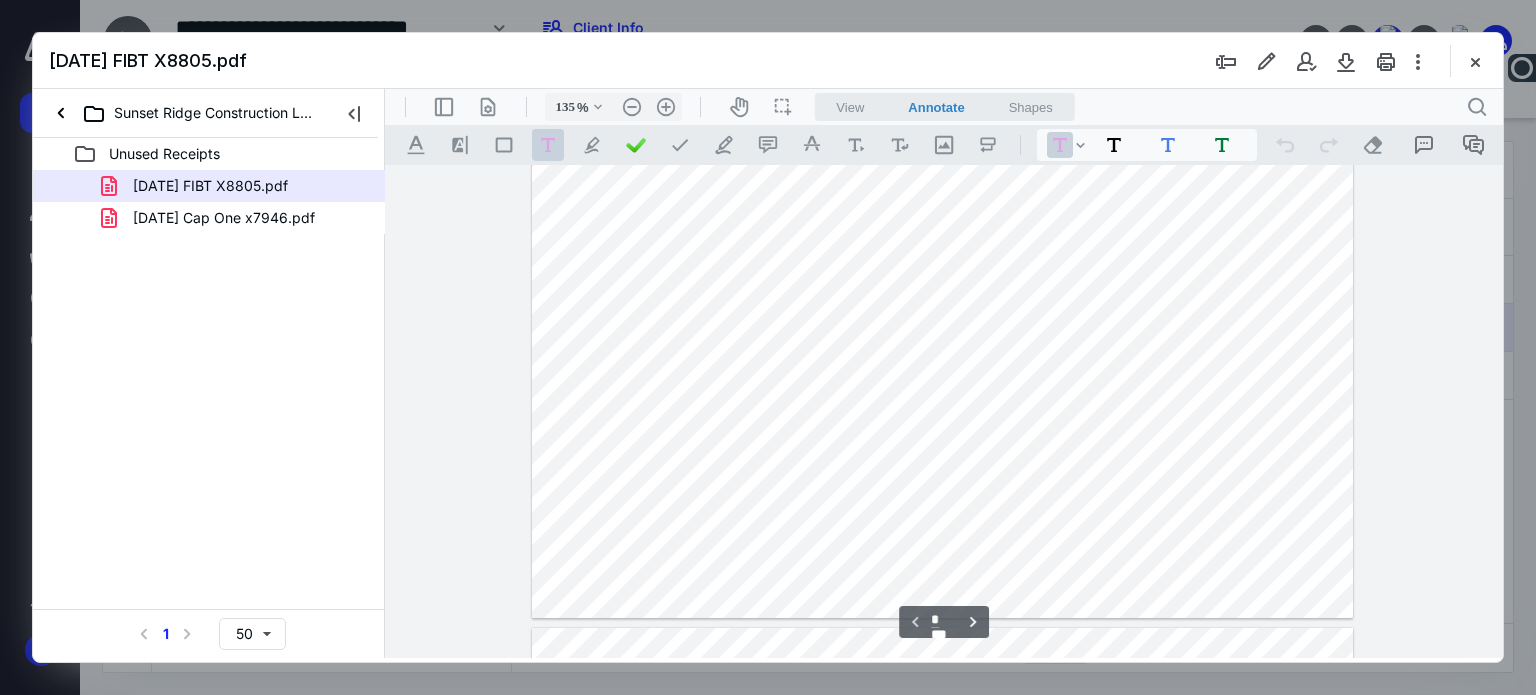 click on ".cls-1{fill:#abb0c4;} icon - tool - text - free text" at bounding box center [548, 145] 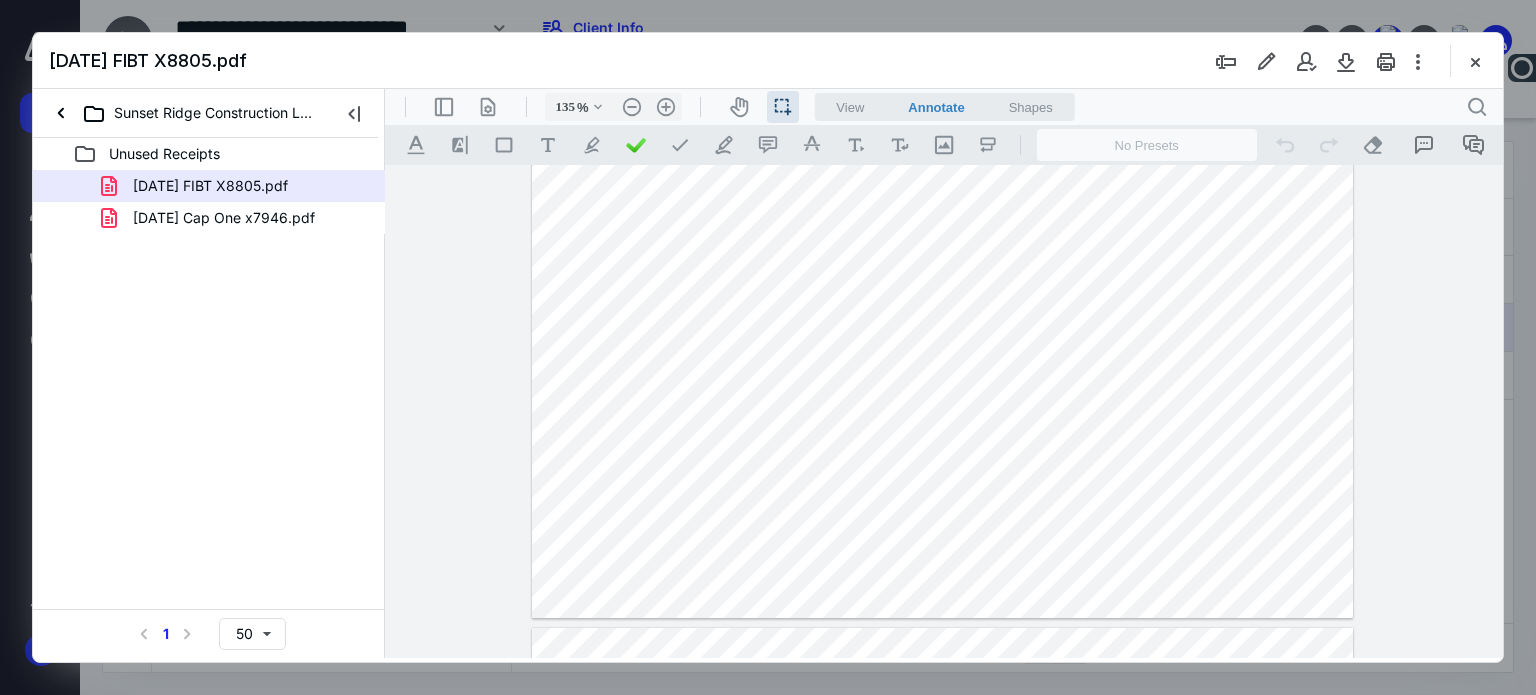 drag, startPoint x: 914, startPoint y: 442, endPoint x: 971, endPoint y: 444, distance: 57.035076 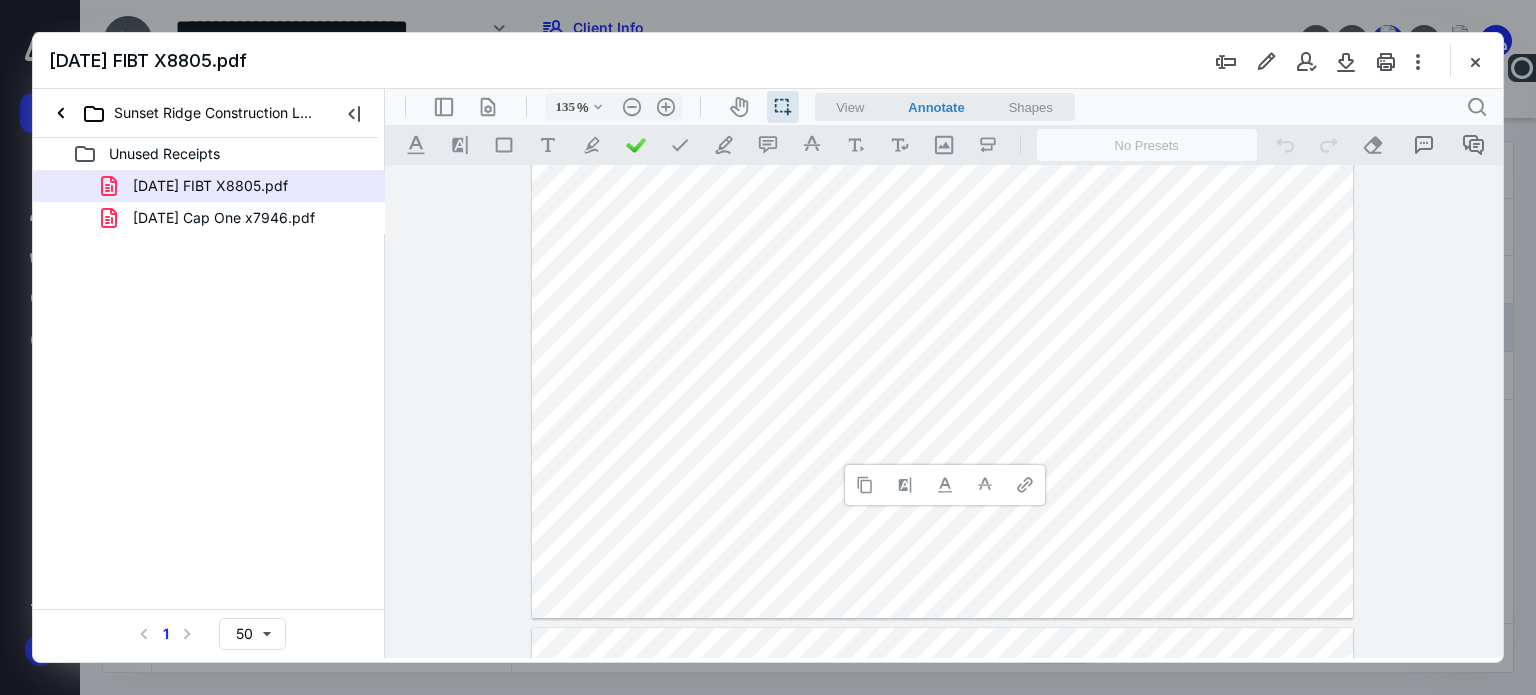 type 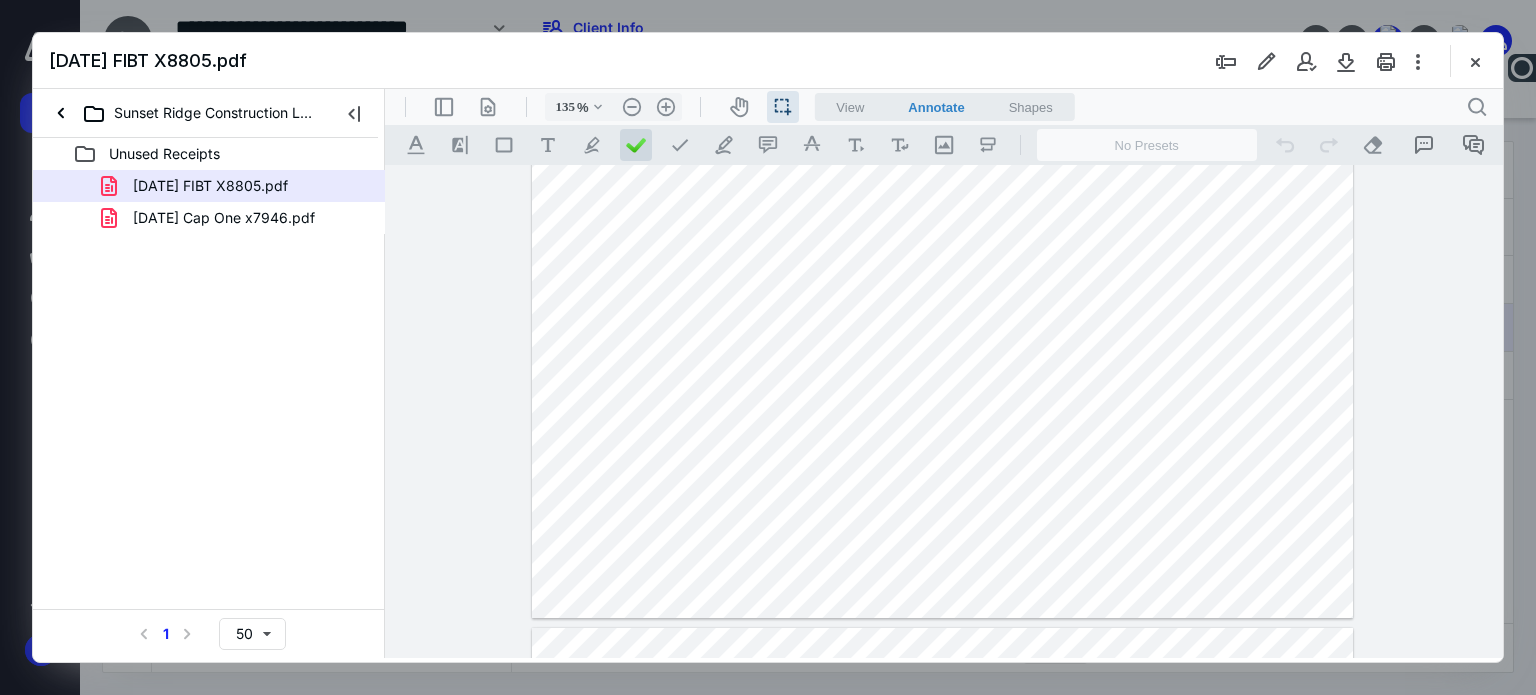 click at bounding box center [636, 145] 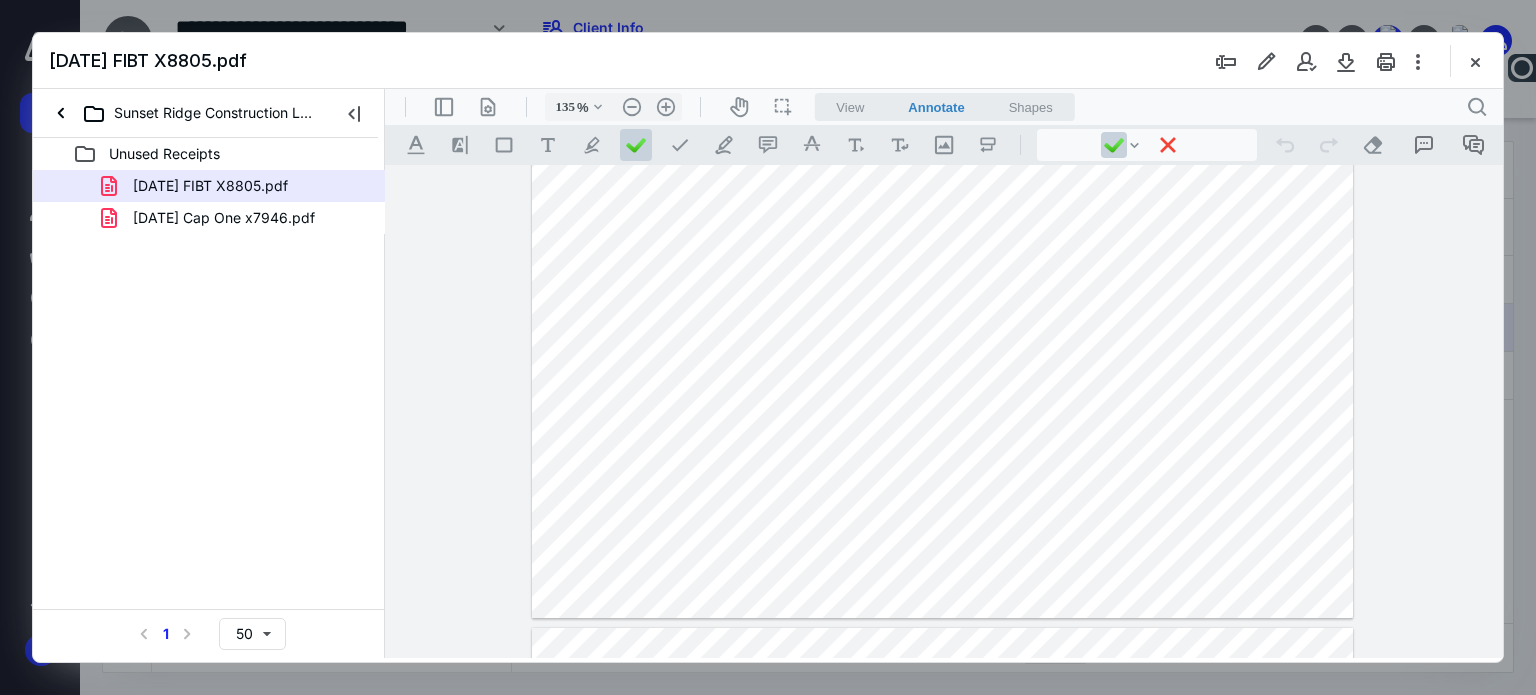 click at bounding box center (943, 86) 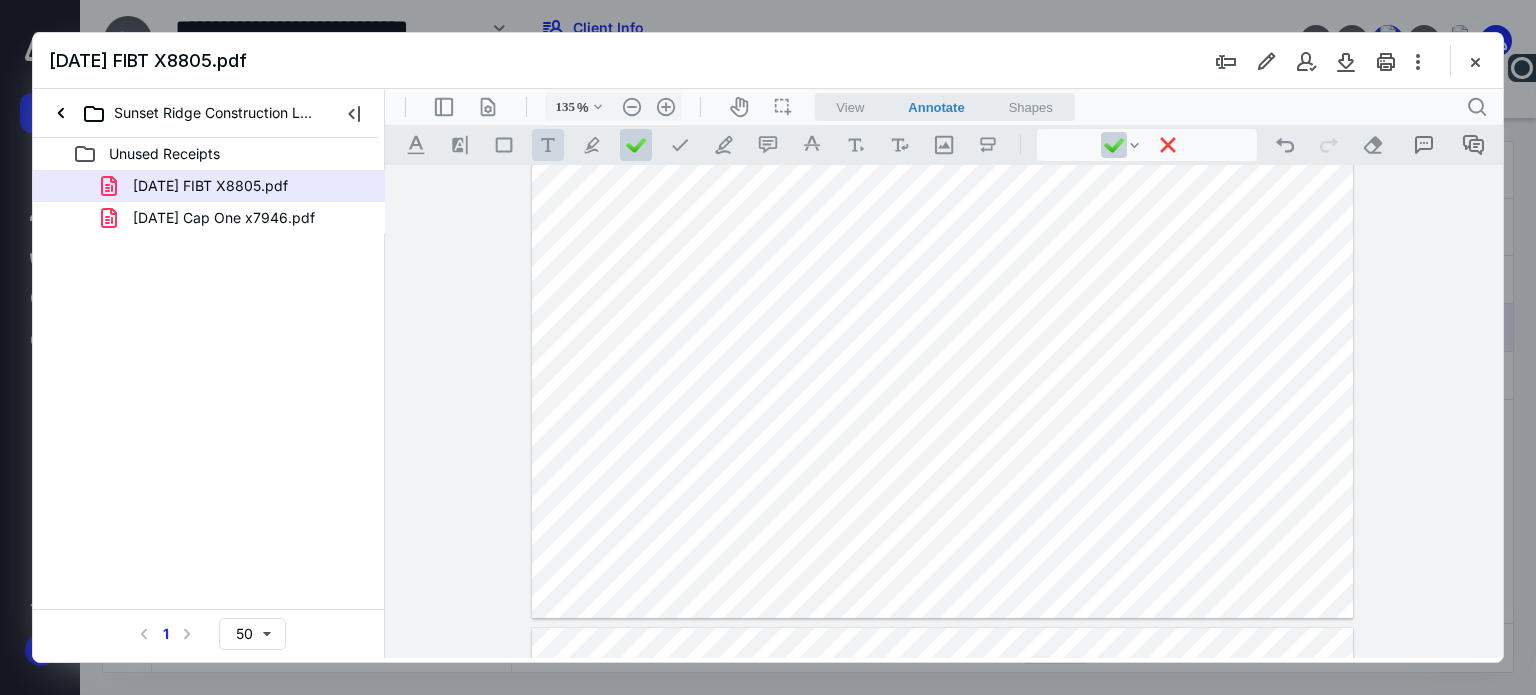 click on ".cls-1{fill:#abb0c4;} icon - tool - text - free text" at bounding box center (548, 145) 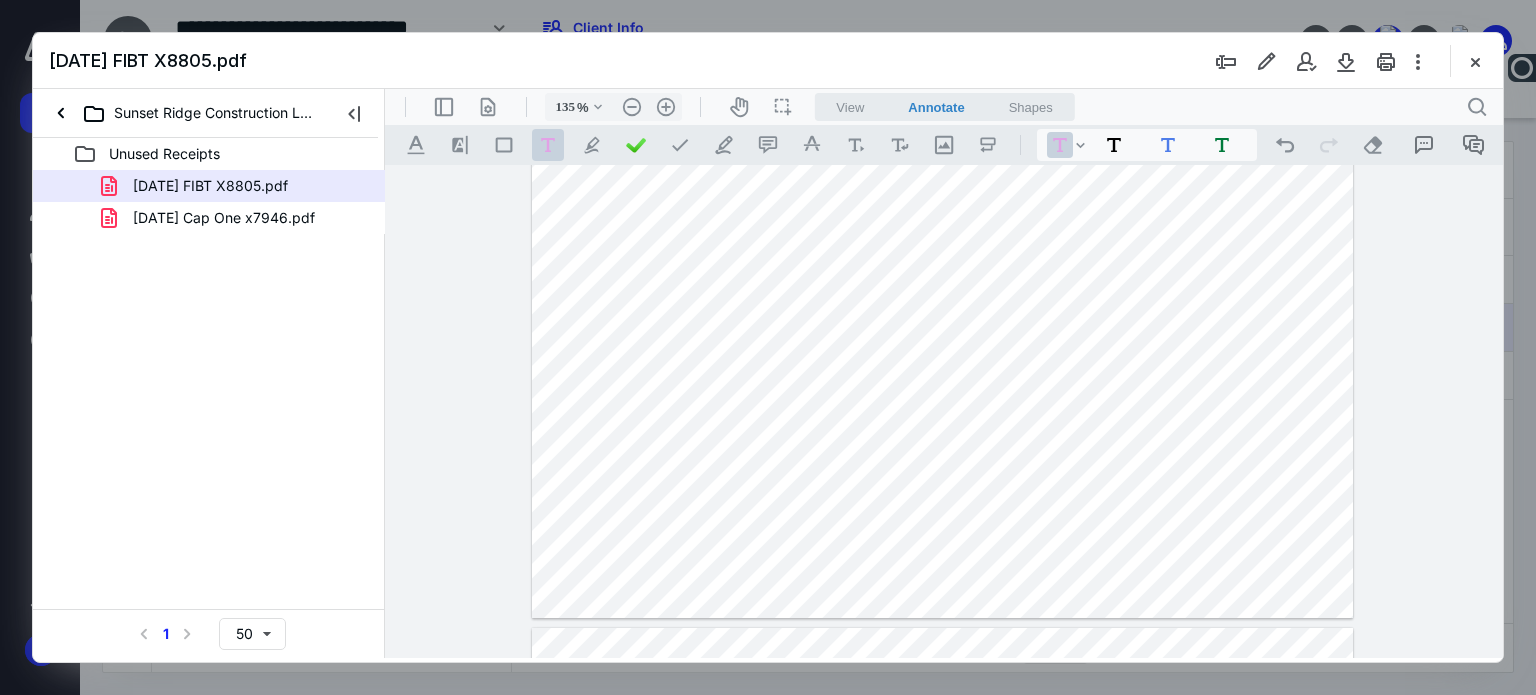 click at bounding box center (943, 86) 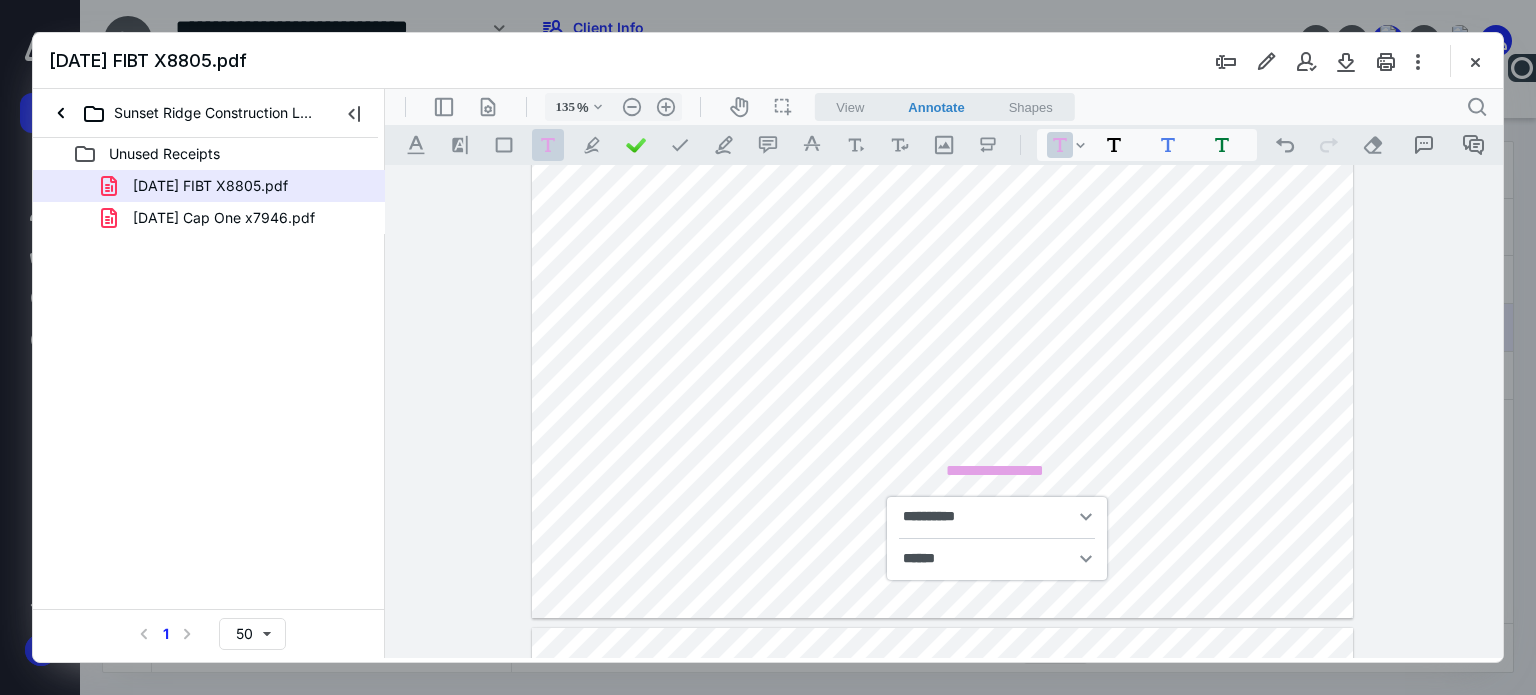 type 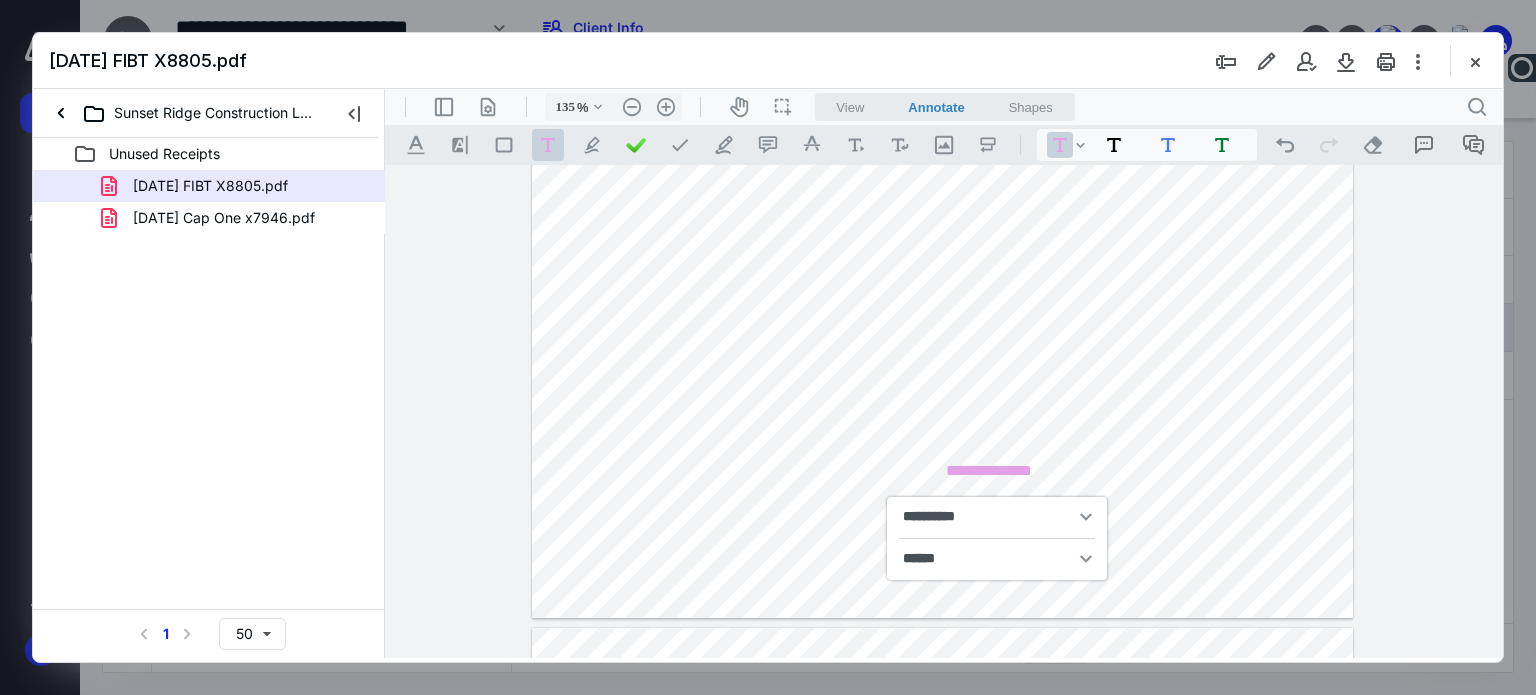 click on "**********" at bounding box center [944, 412] 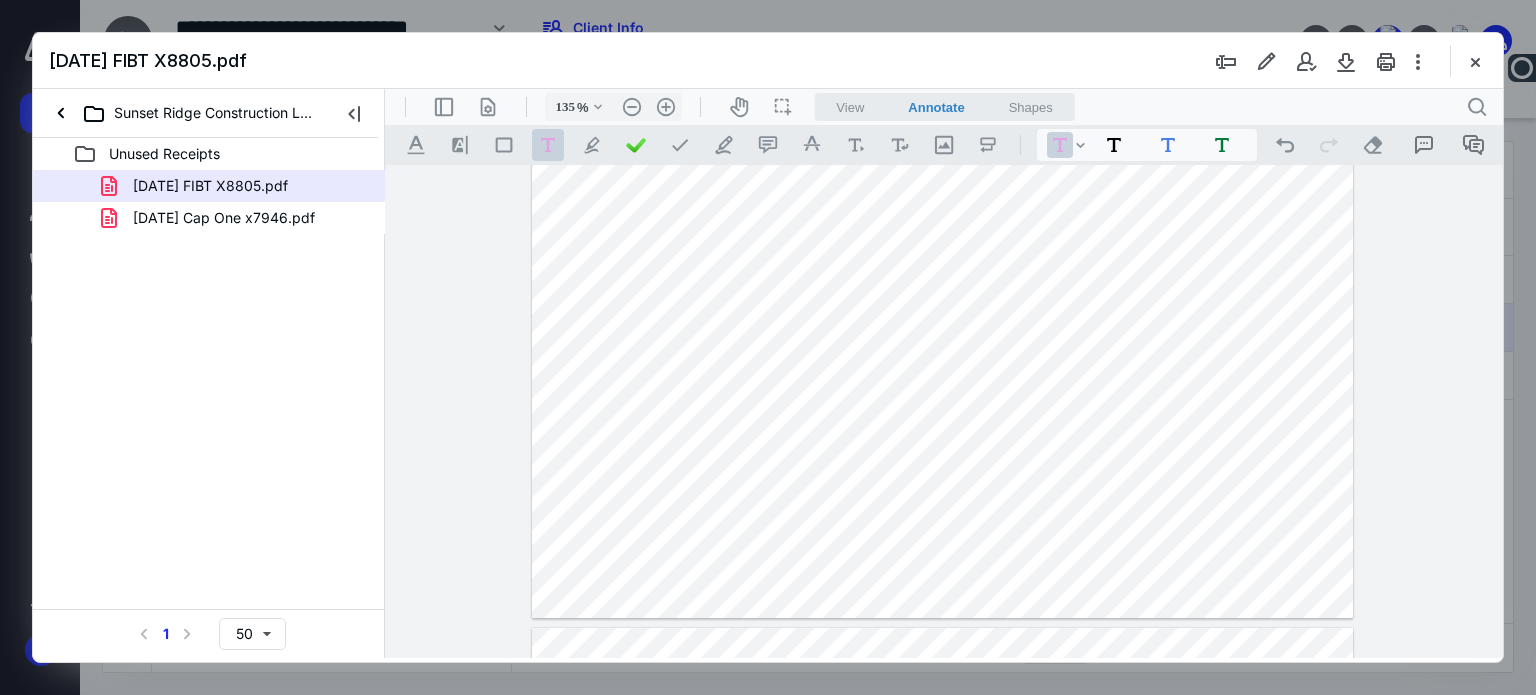 click on "**********" at bounding box center [944, 412] 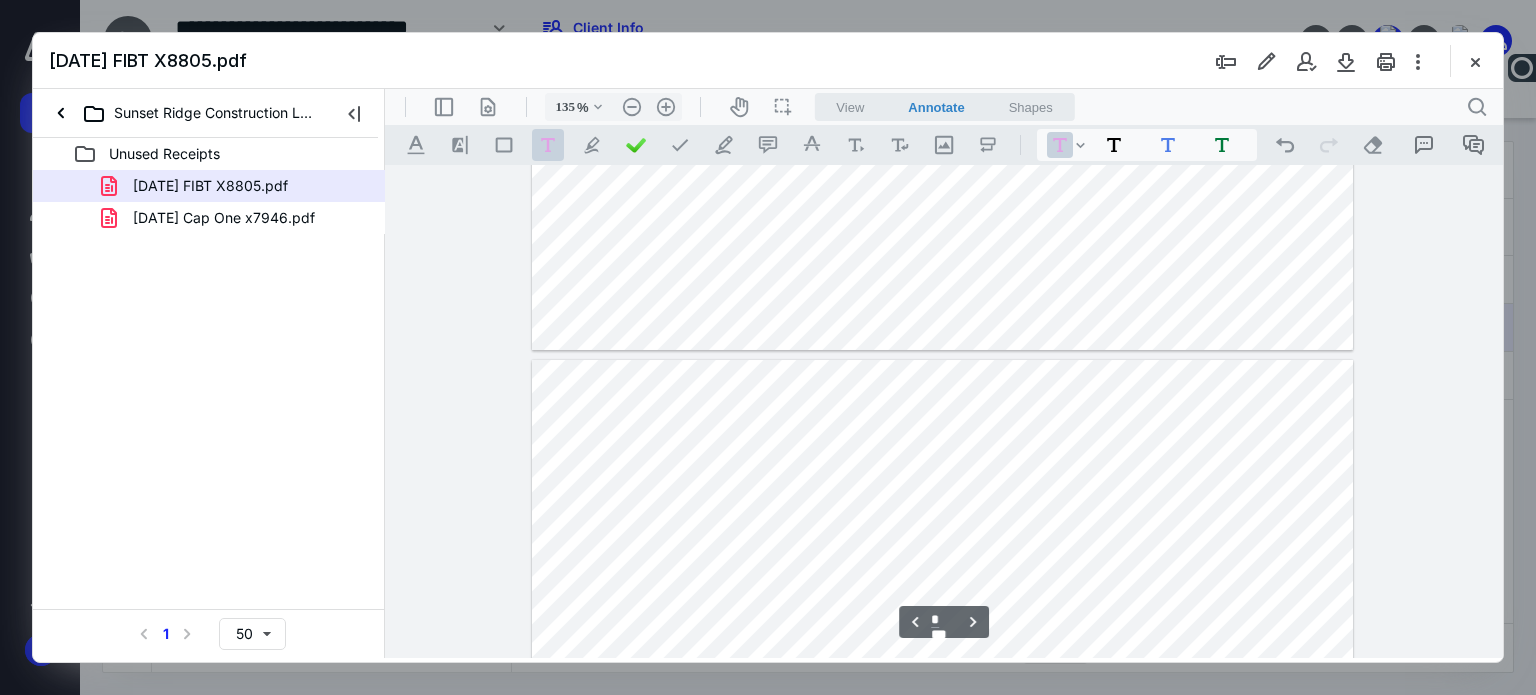 type on "*" 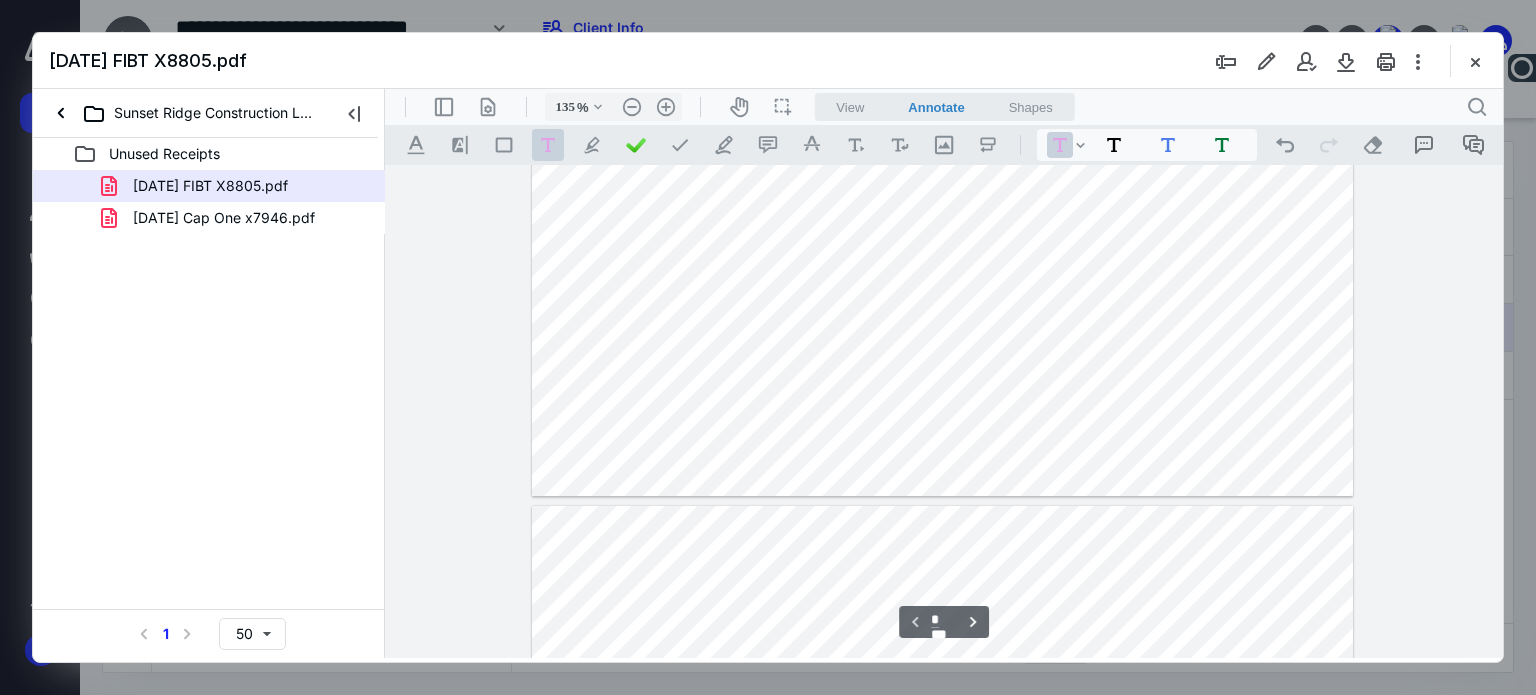 scroll, scrollTop: 515, scrollLeft: 0, axis: vertical 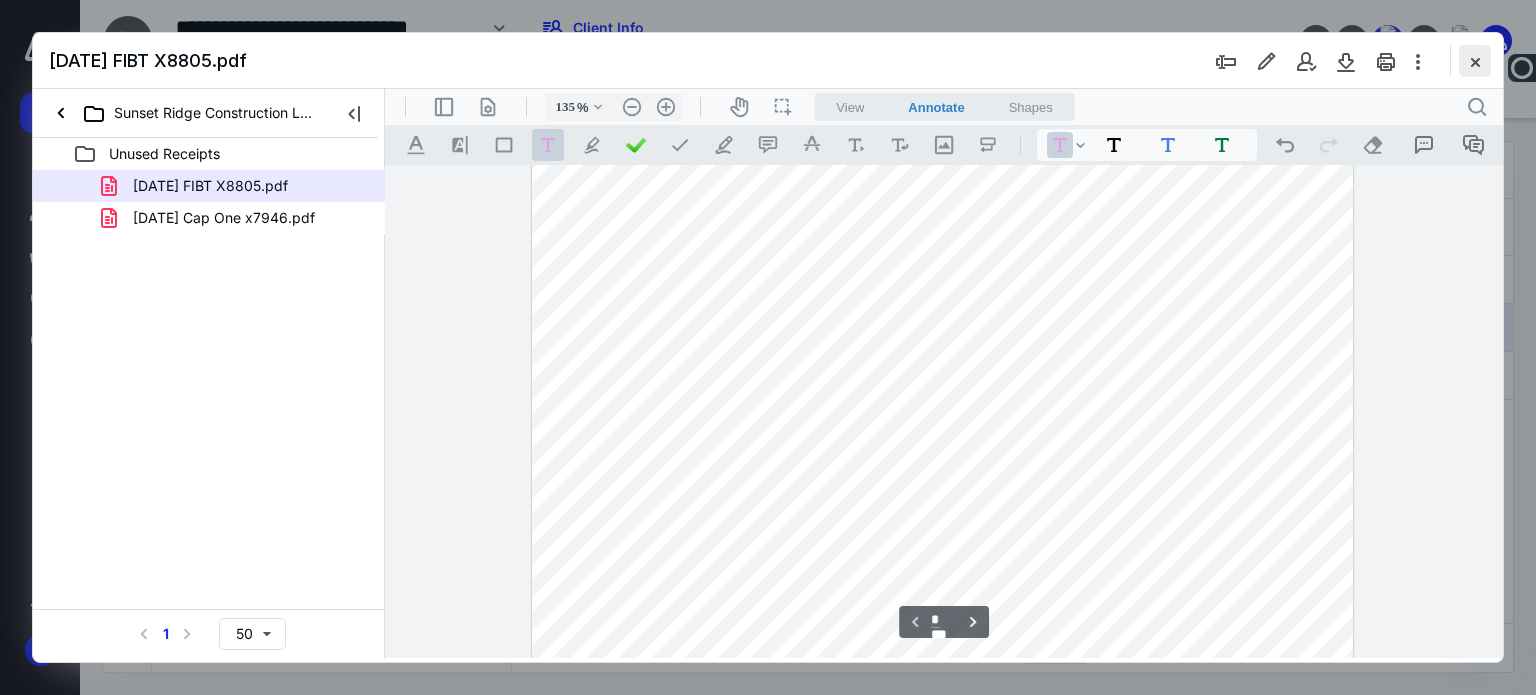 click at bounding box center [1475, 61] 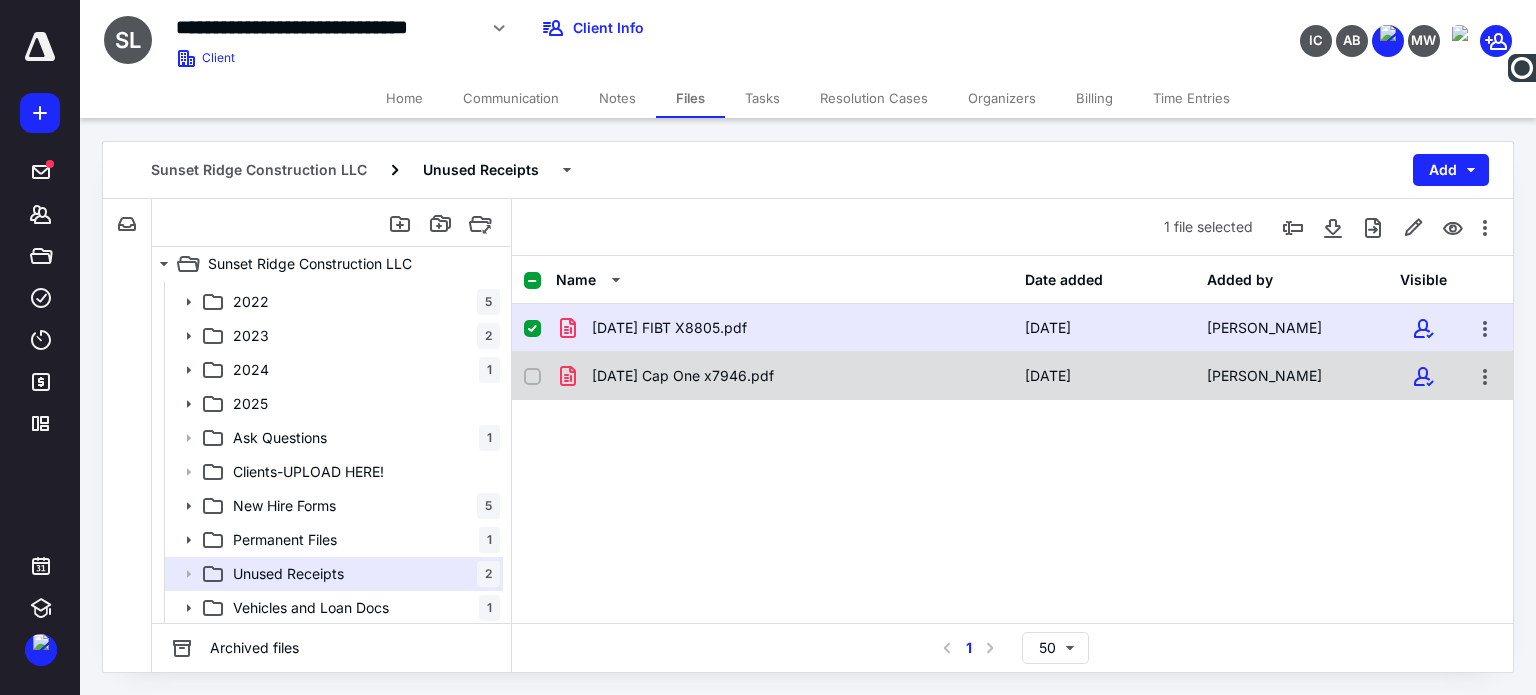 click on "07.02.25 Cap One x7946.pdf" at bounding box center (784, 376) 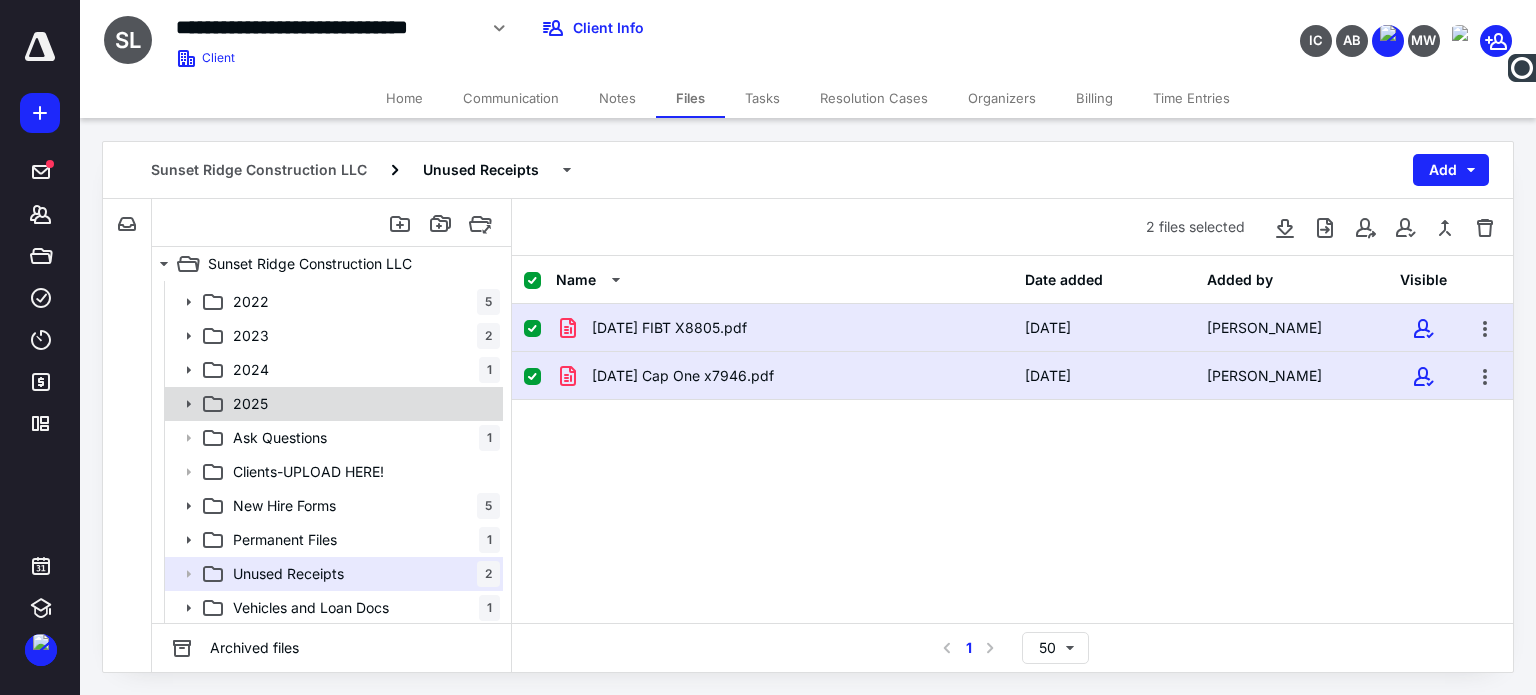 click 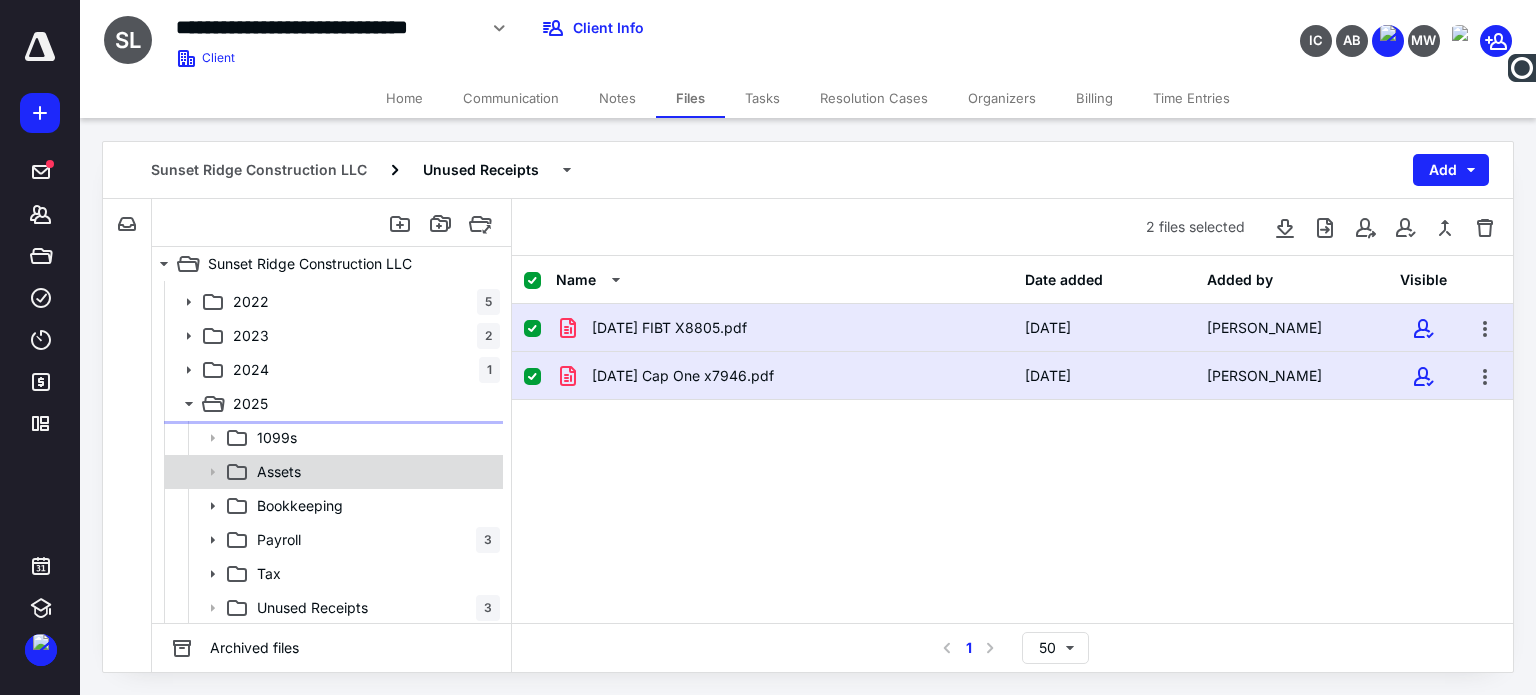 scroll, scrollTop: 164, scrollLeft: 0, axis: vertical 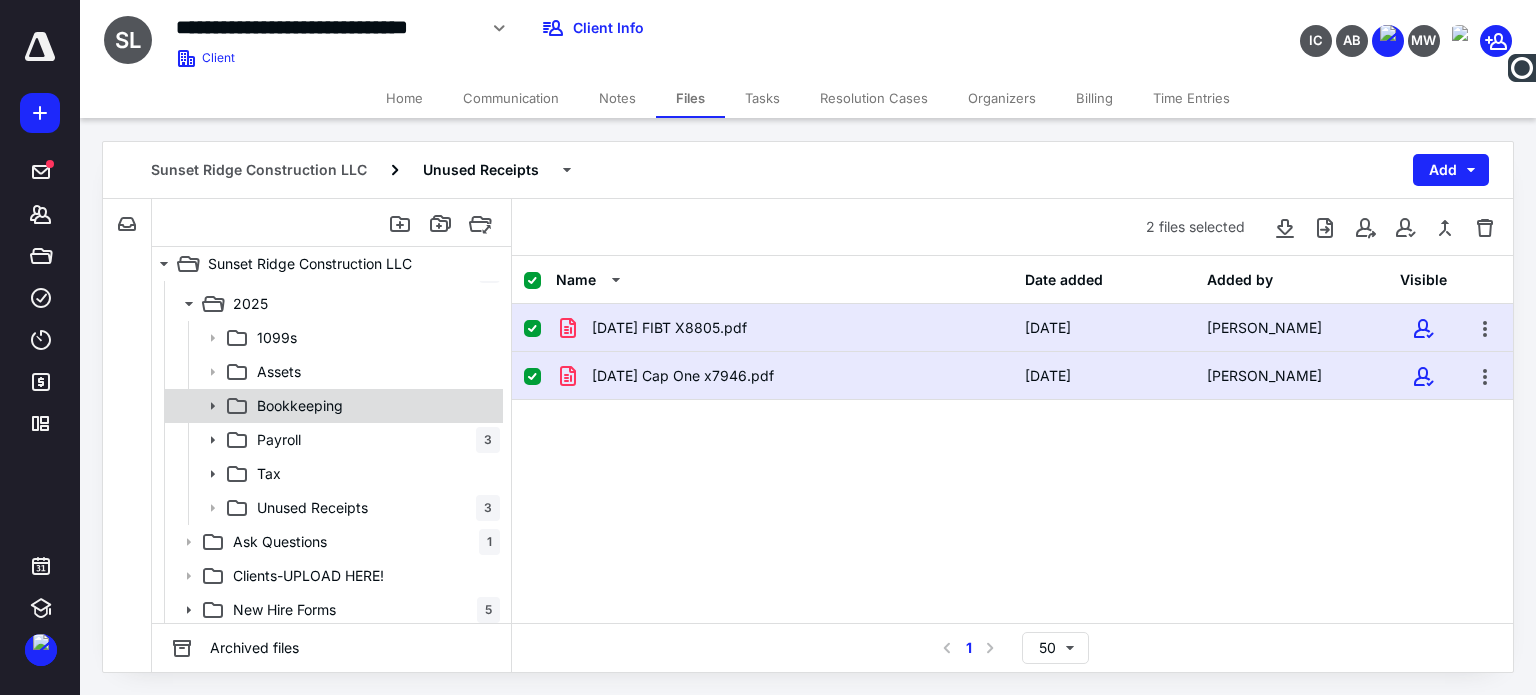 click 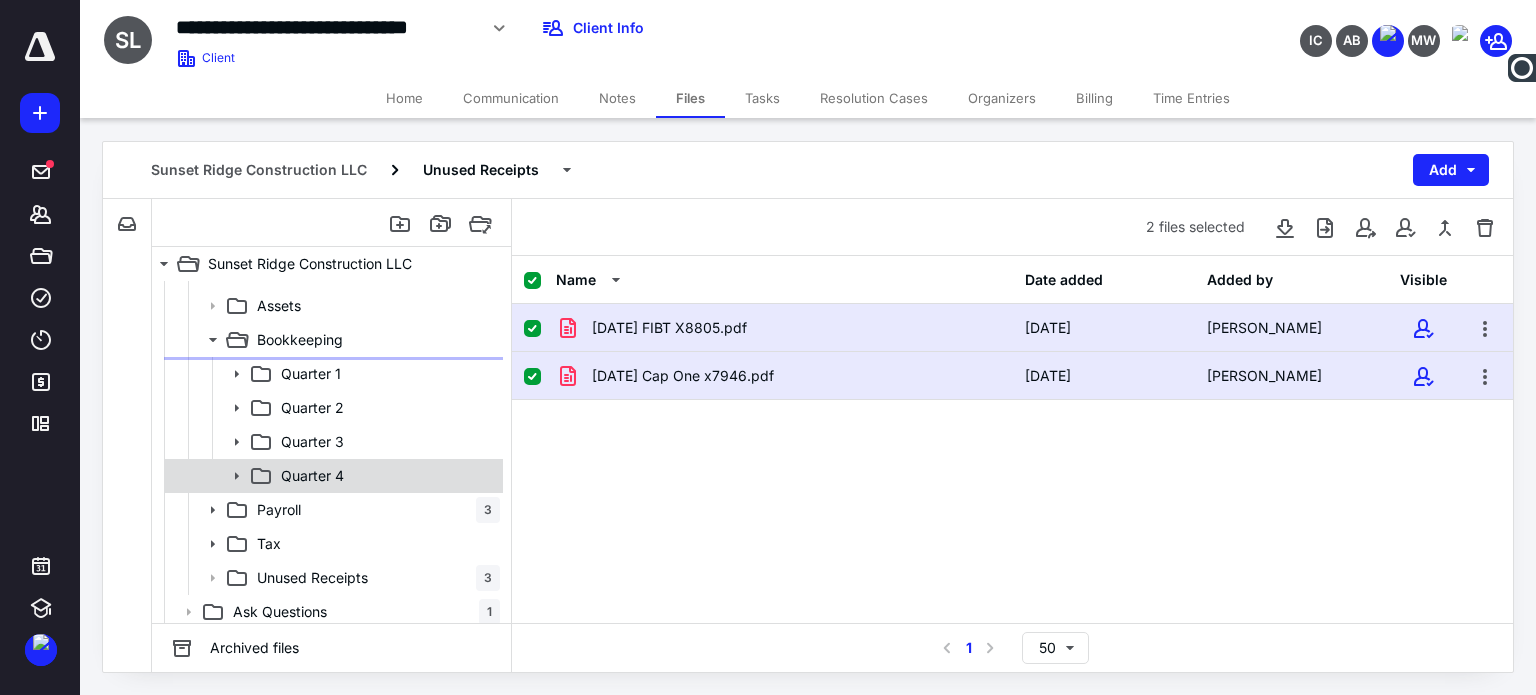 scroll, scrollTop: 264, scrollLeft: 0, axis: vertical 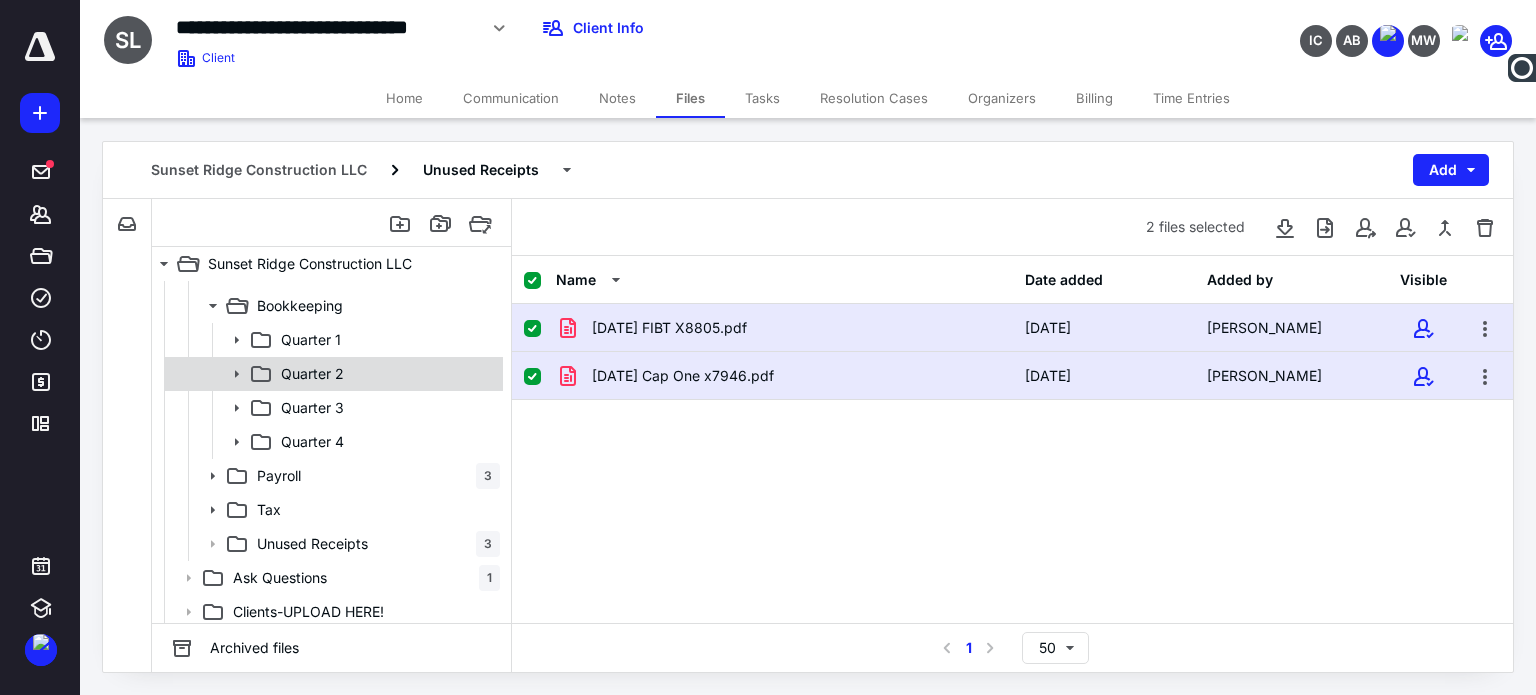 click 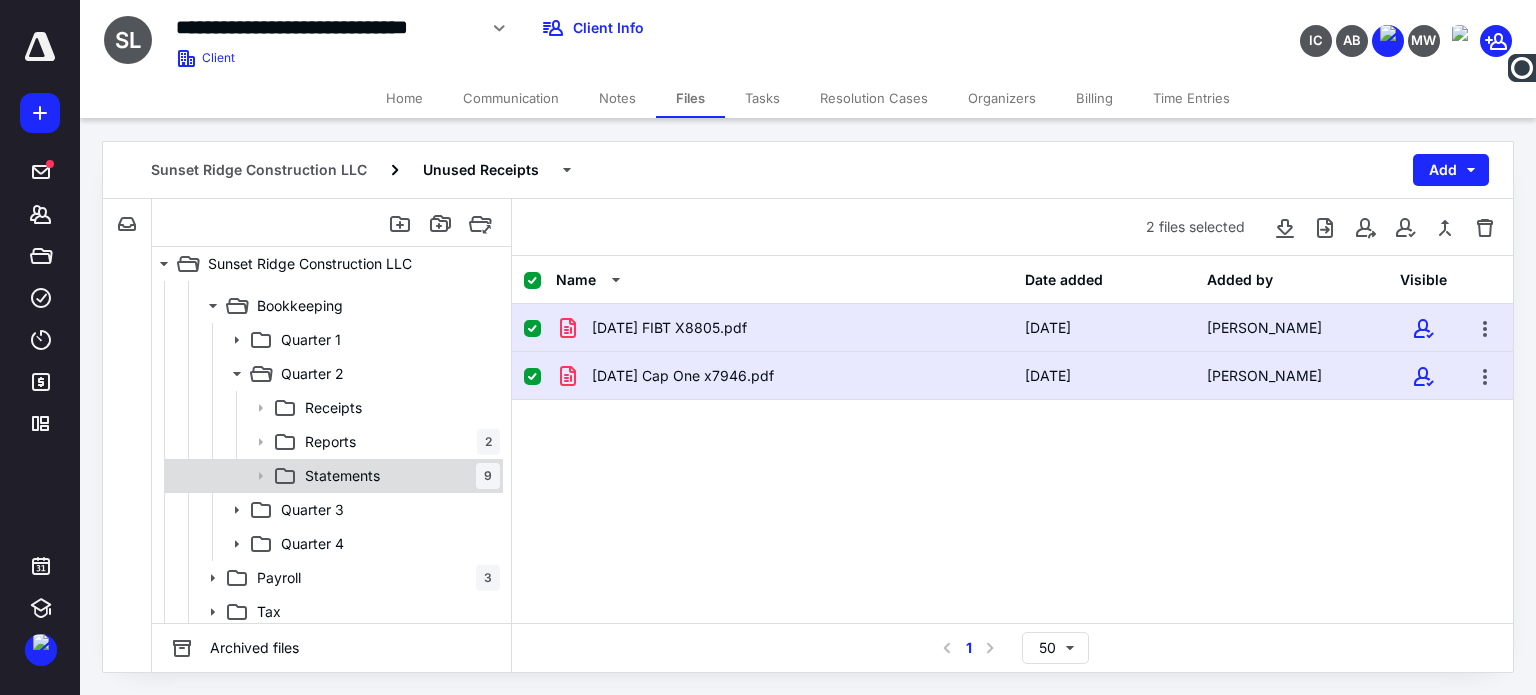 checkbox on "false" 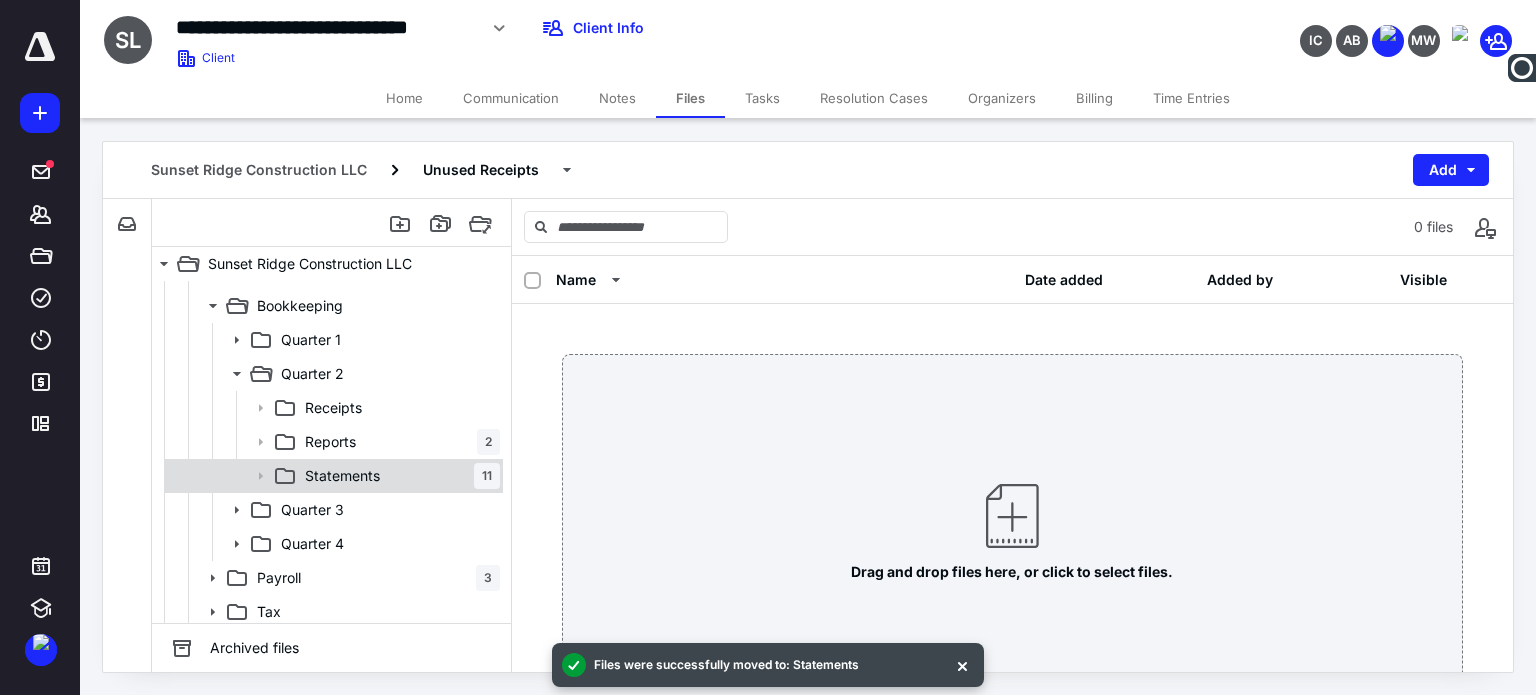 click on "Statements" at bounding box center [342, 476] 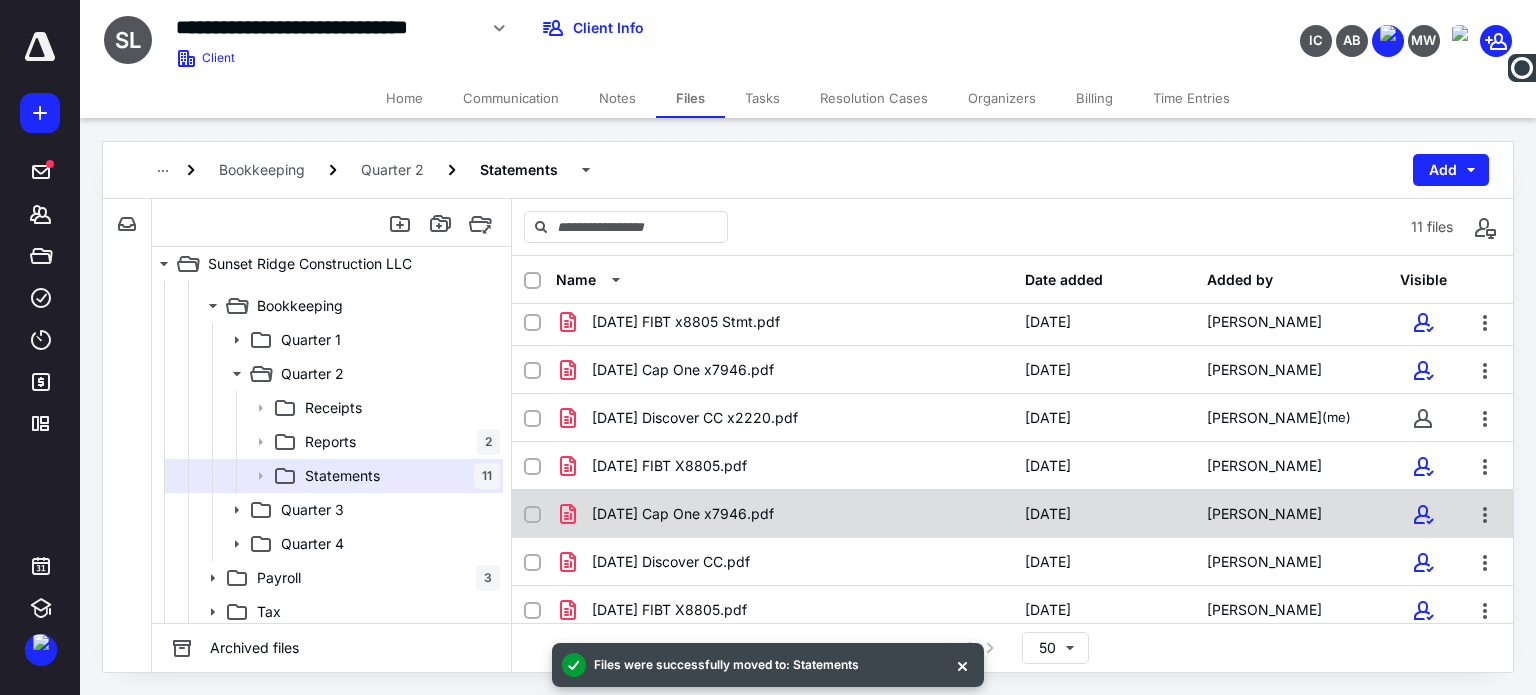 scroll, scrollTop: 205, scrollLeft: 0, axis: vertical 